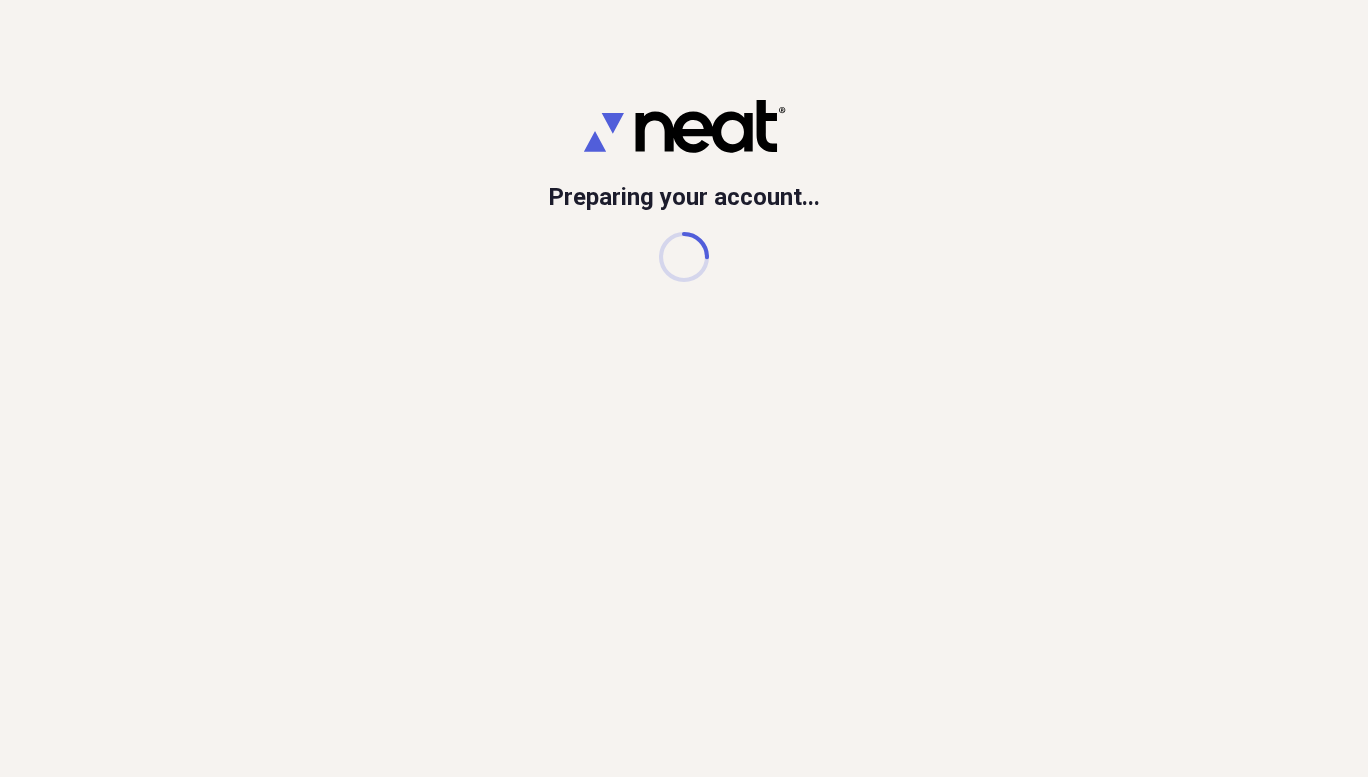 scroll, scrollTop: 0, scrollLeft: 0, axis: both 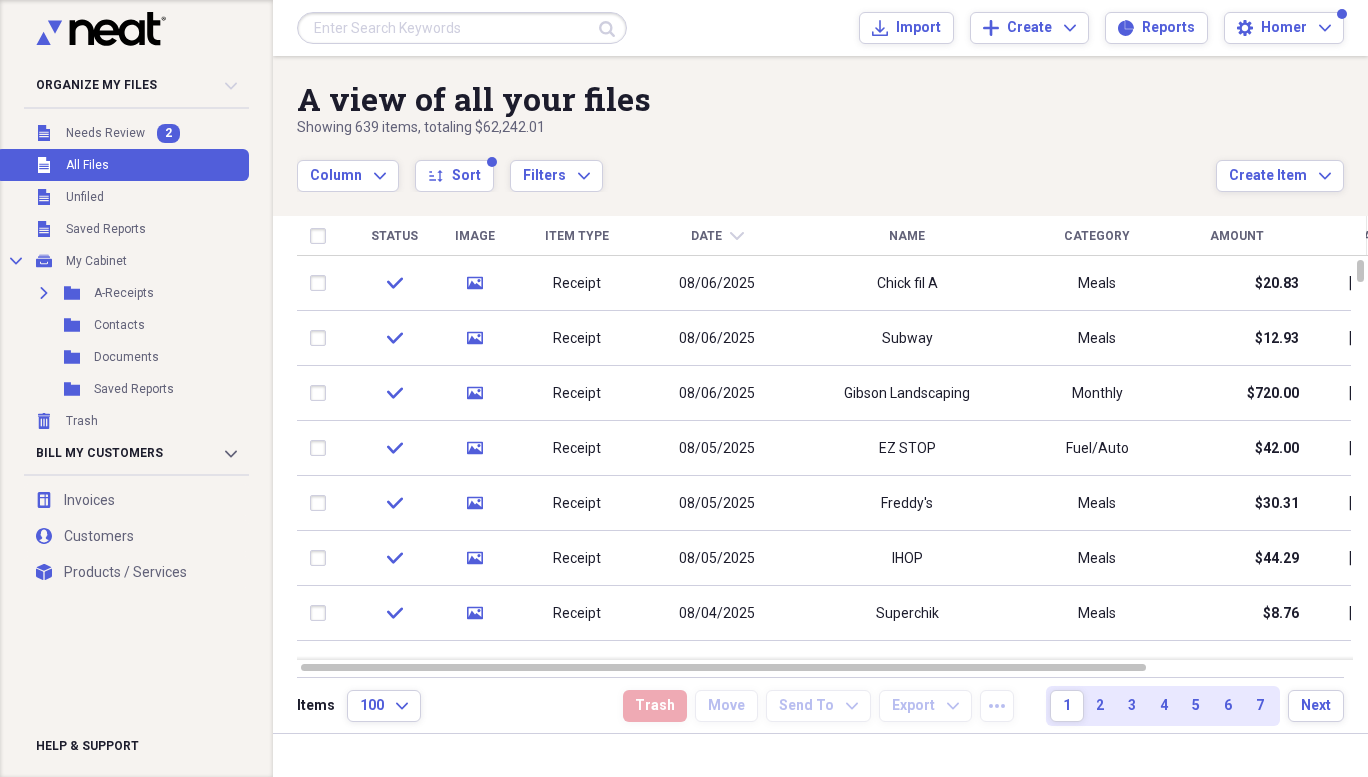 click on "Needs Review" at bounding box center (105, 133) 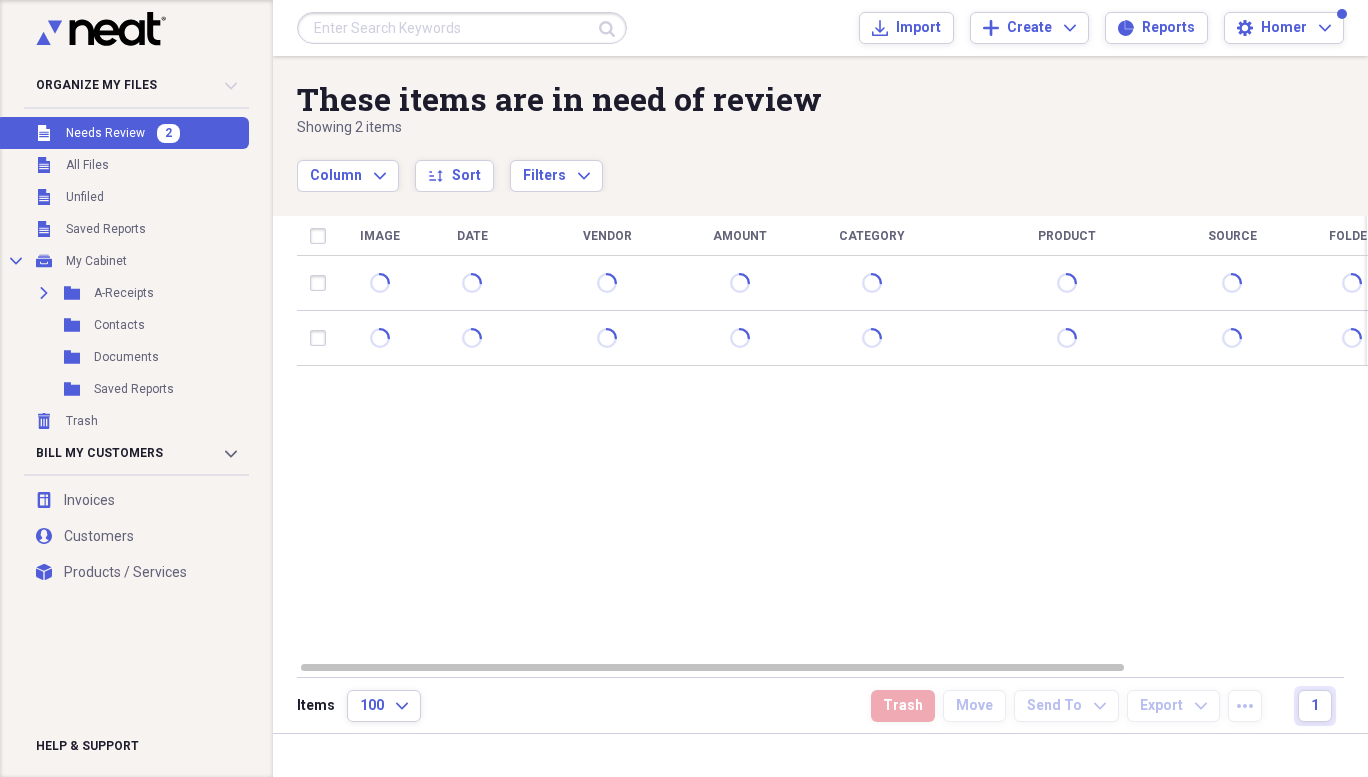 click on "All Files" at bounding box center (87, 165) 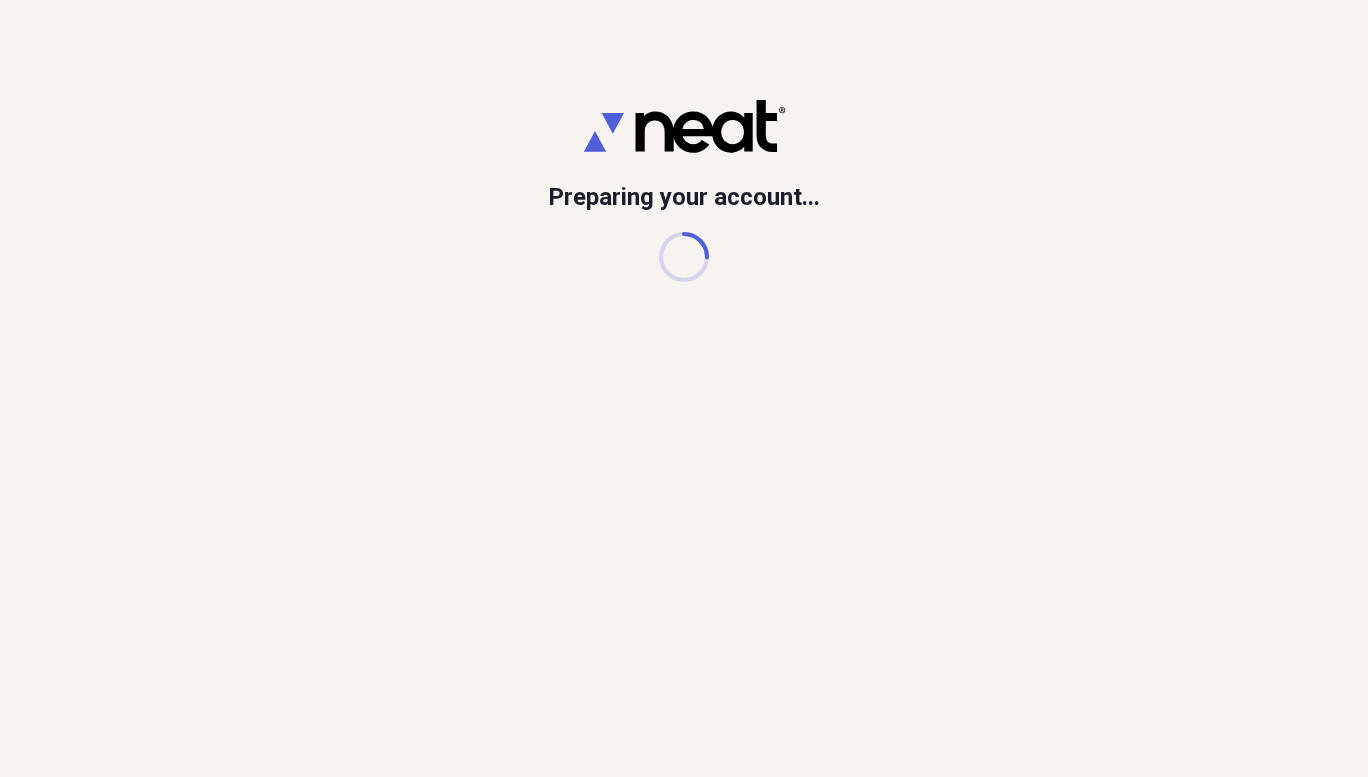 scroll, scrollTop: 0, scrollLeft: 0, axis: both 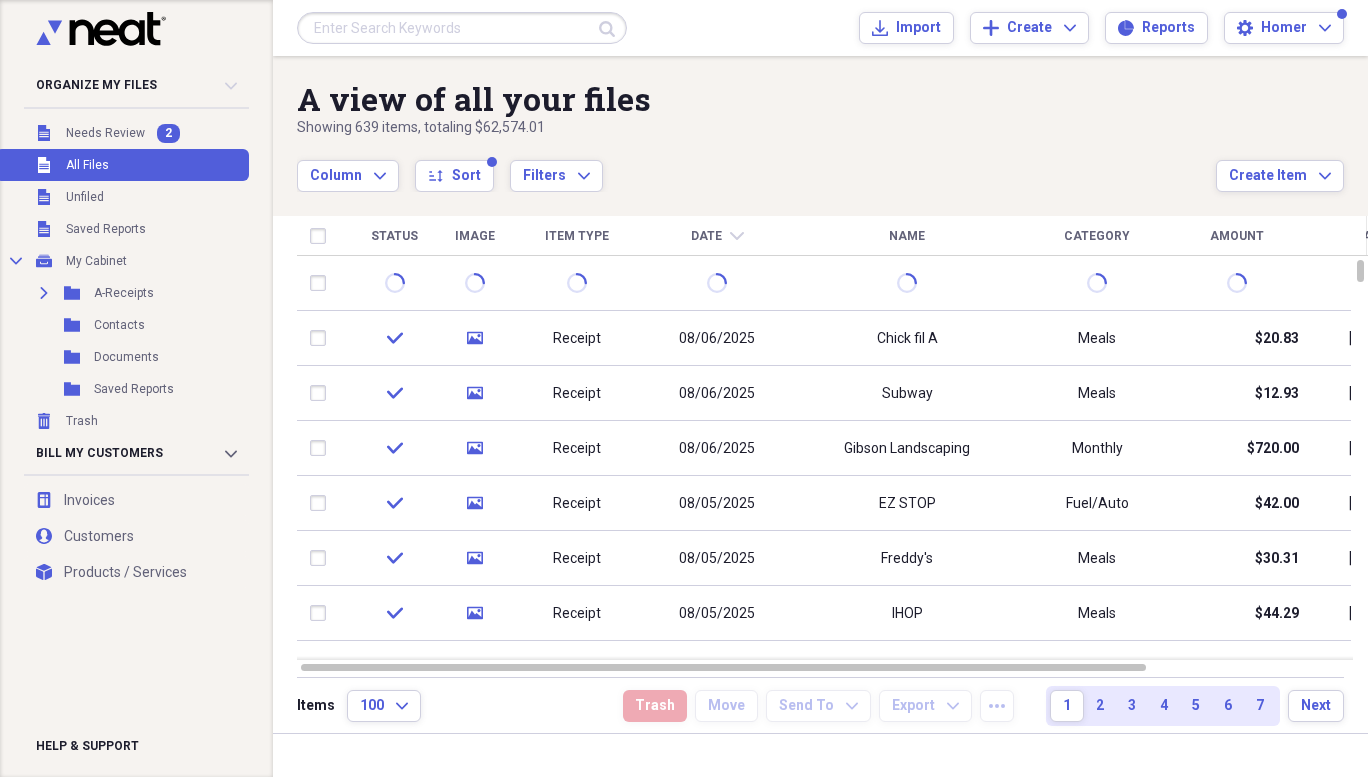 click on "Needs Review" at bounding box center [105, 133] 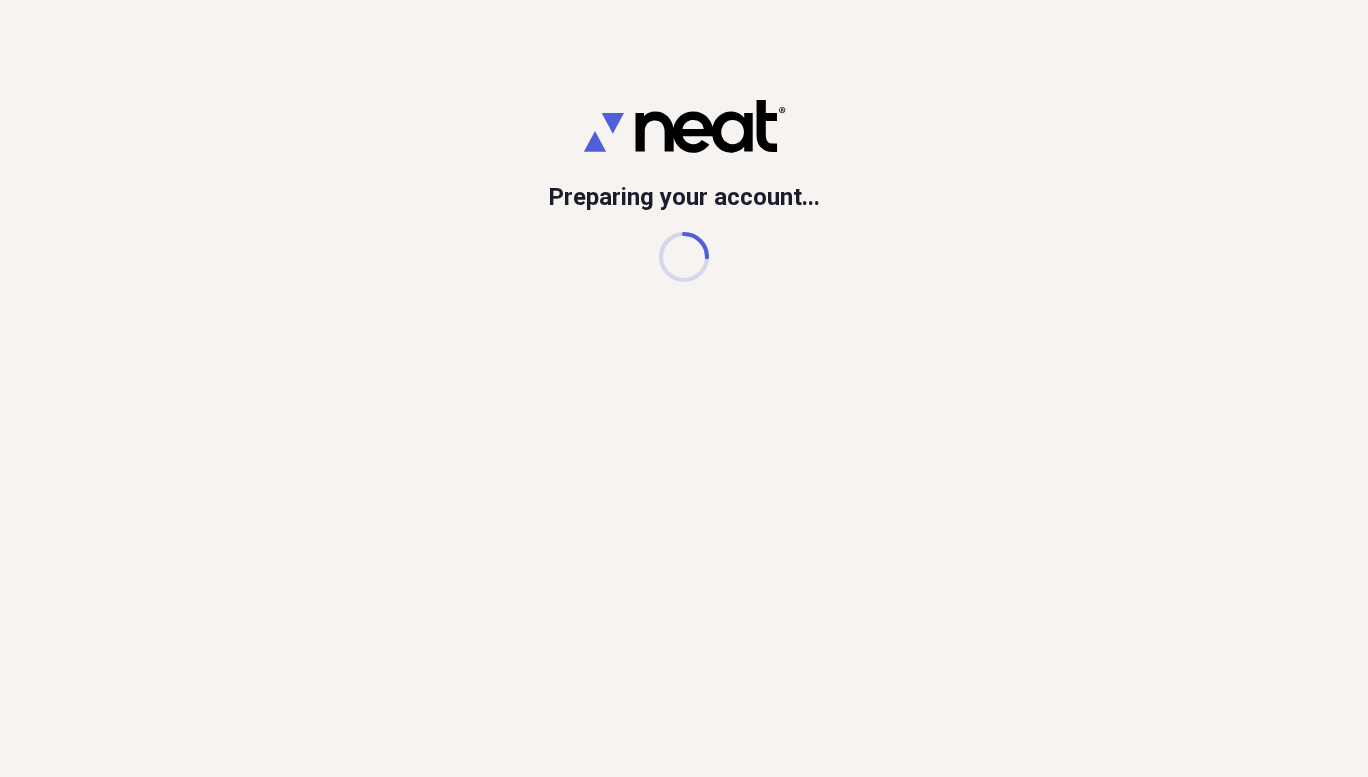 scroll, scrollTop: 0, scrollLeft: 0, axis: both 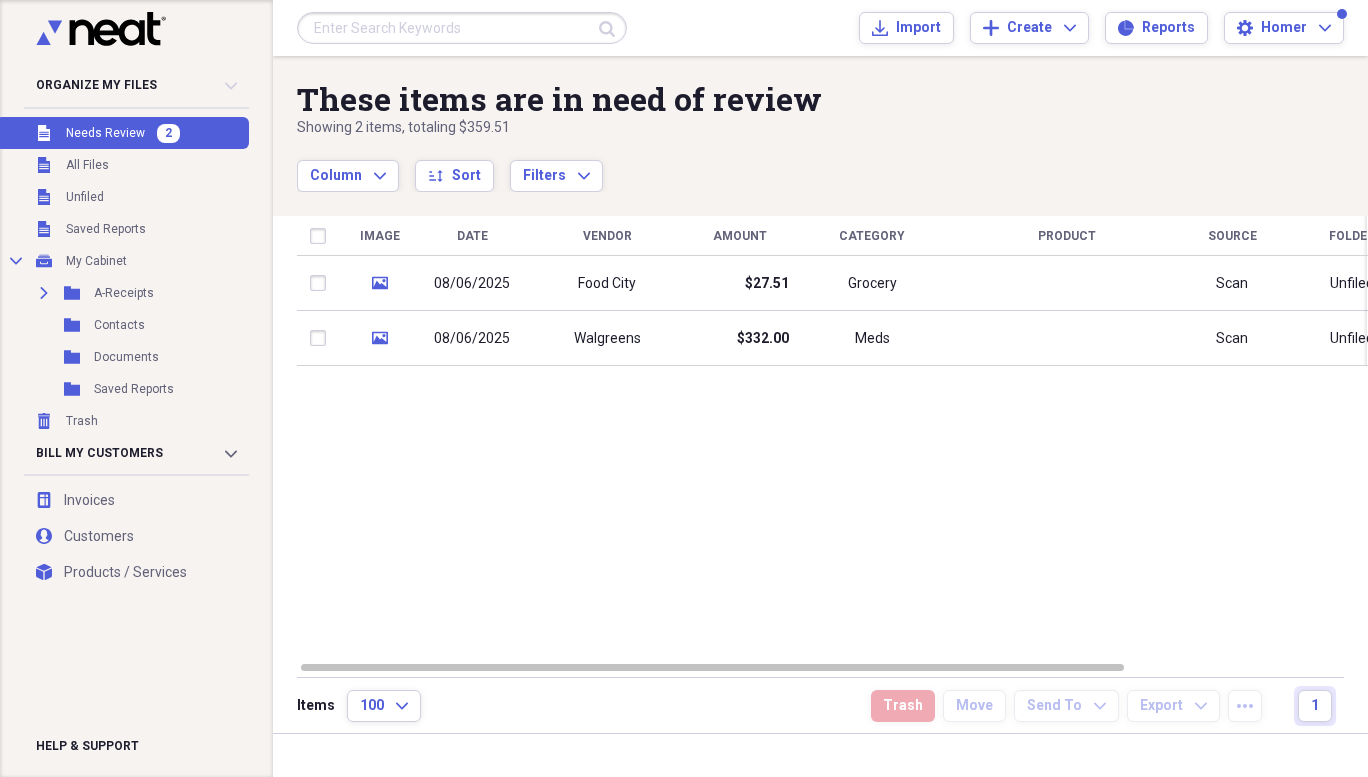 click on "08/06/2025" at bounding box center [472, 339] 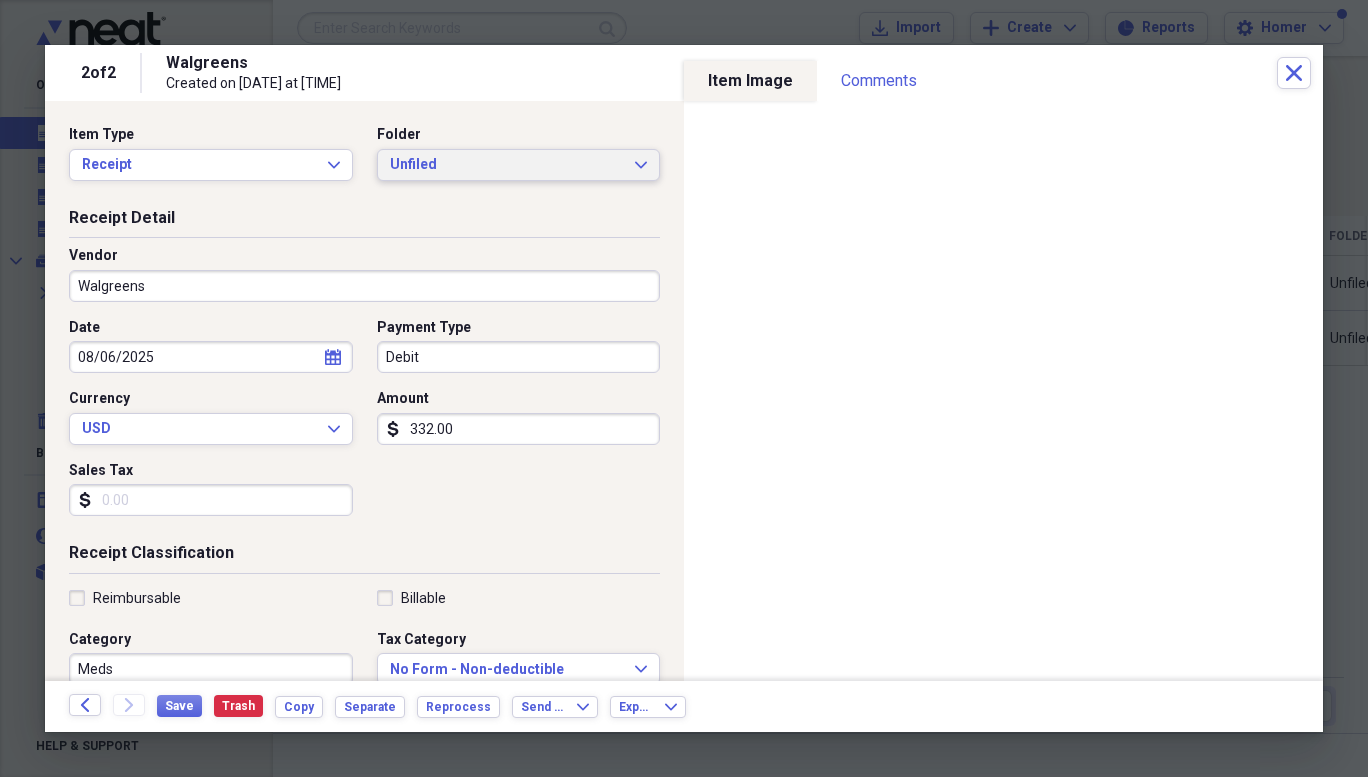 click on "Unfiled Expand" at bounding box center [519, 165] 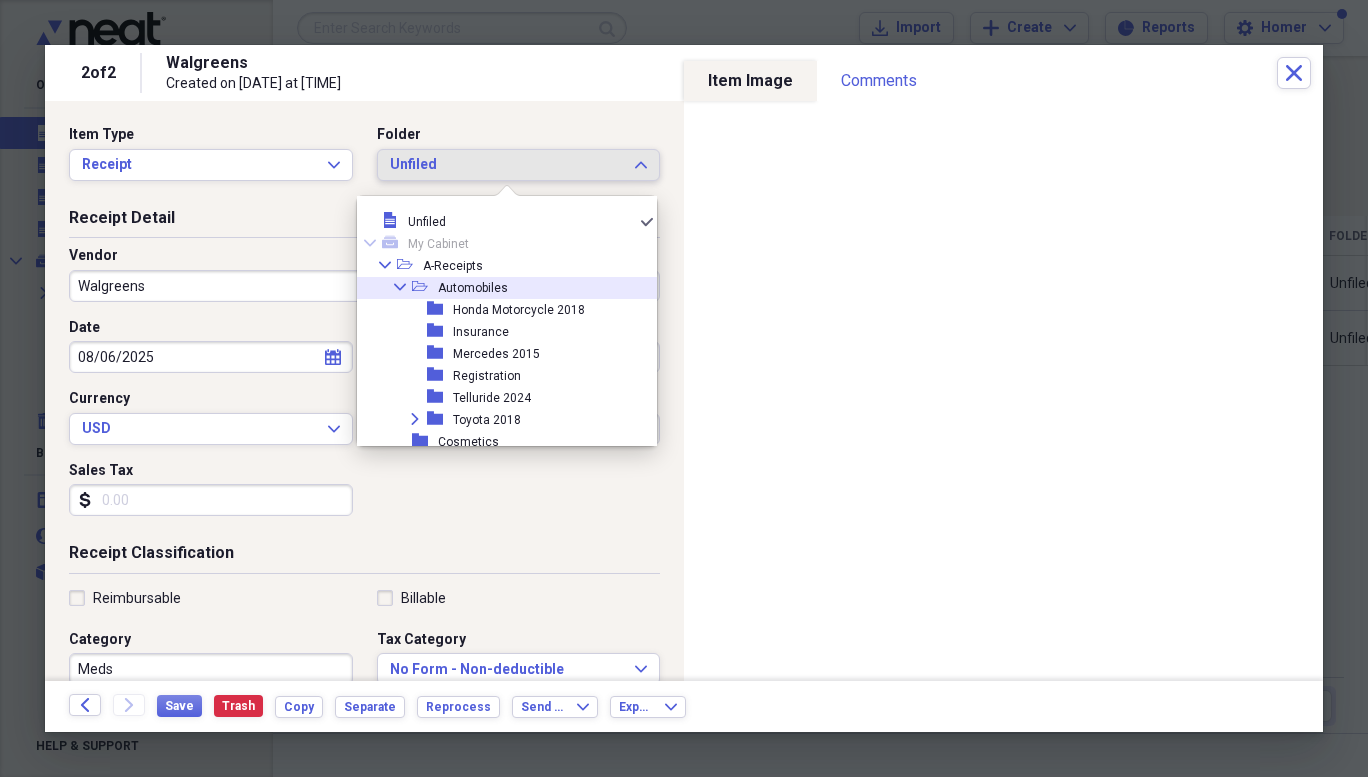 click on "Collapse" 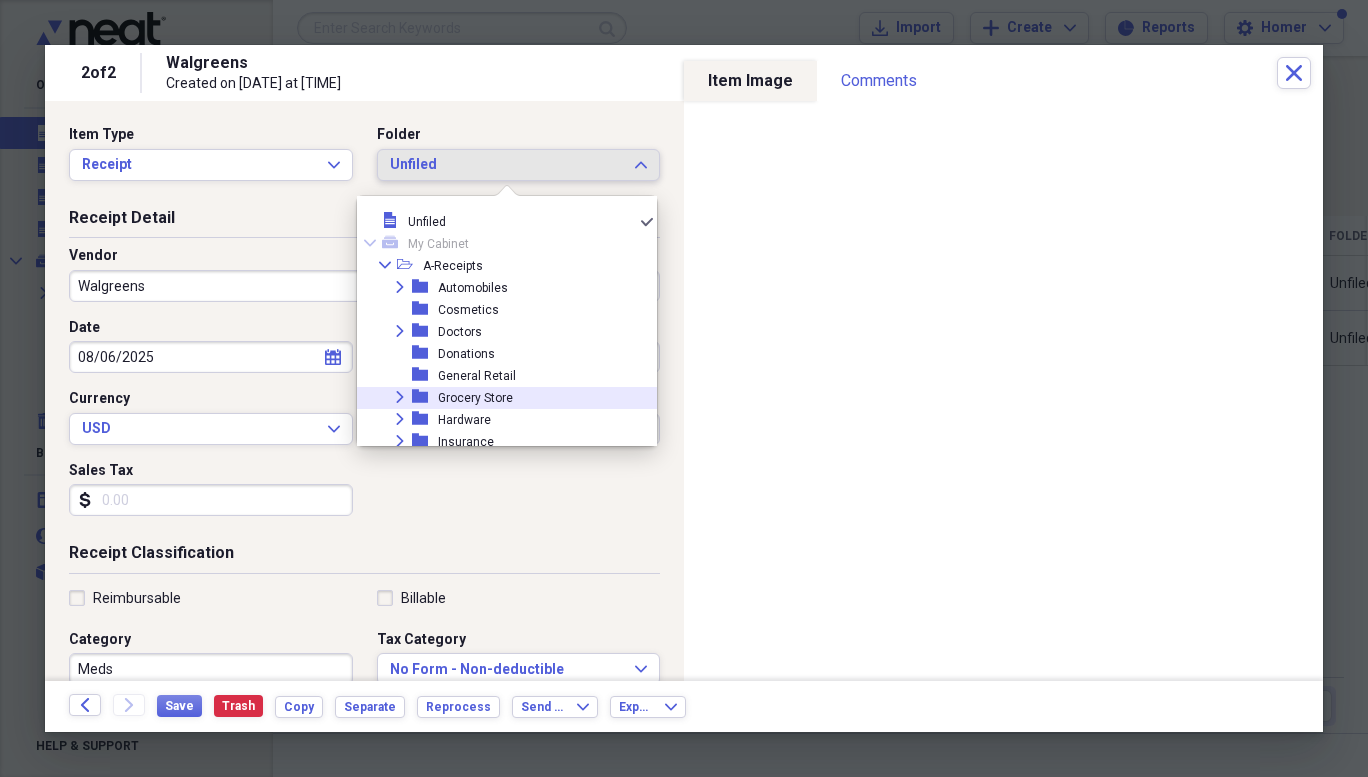 scroll, scrollTop: 100, scrollLeft: 0, axis: vertical 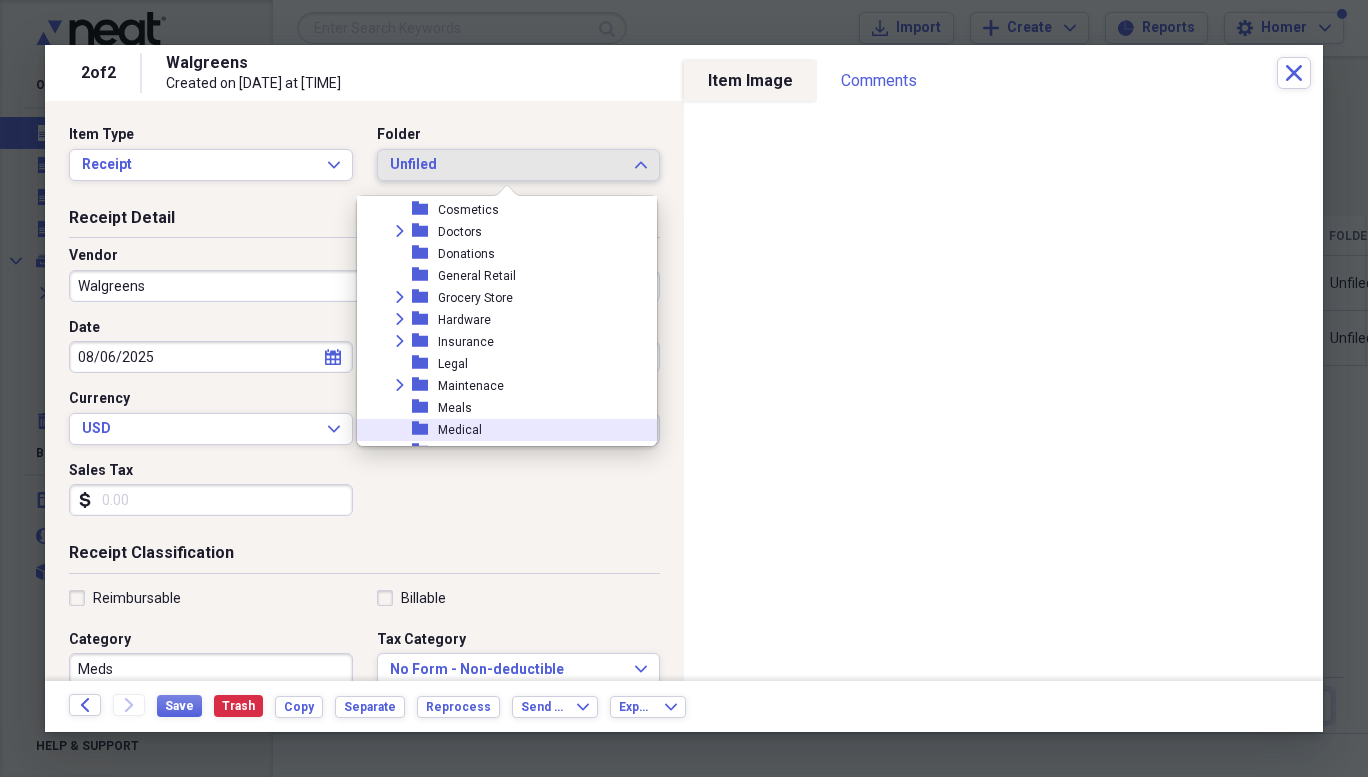 click 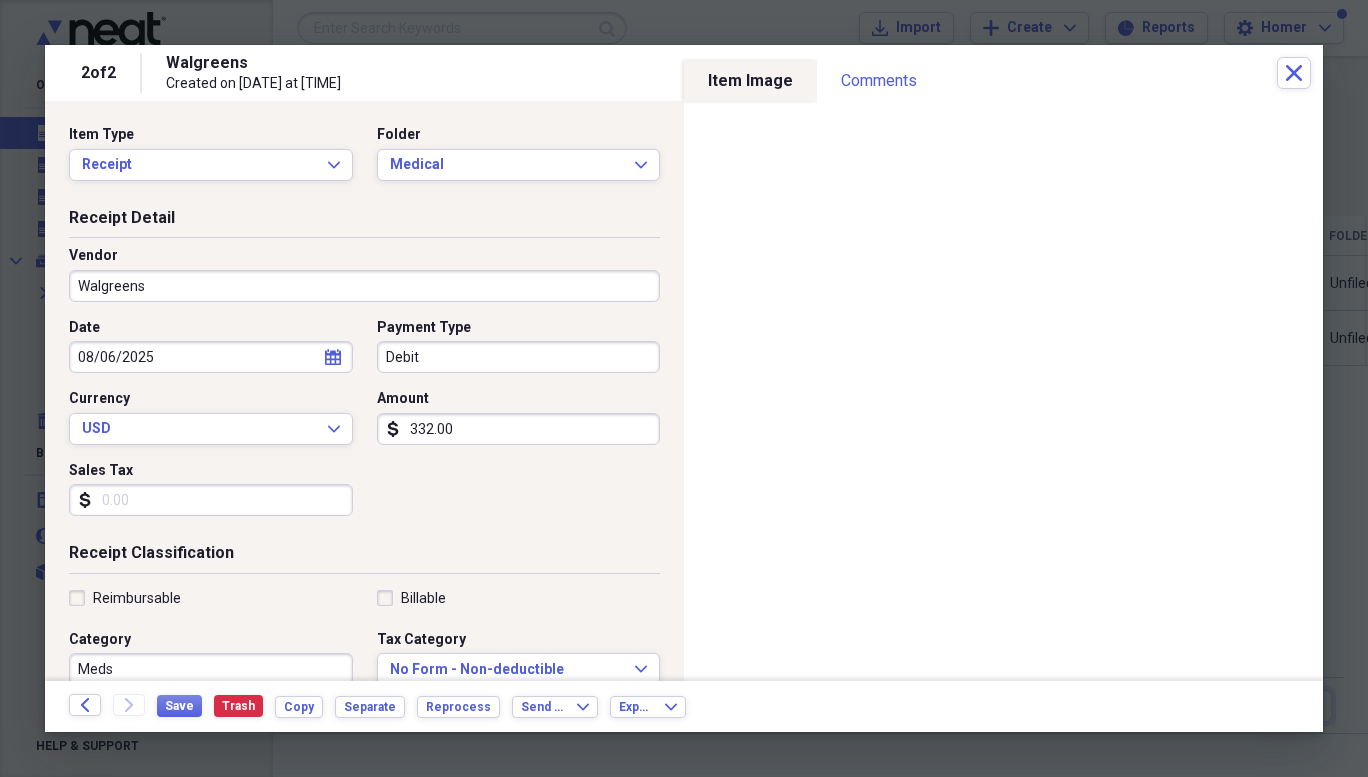 click on "Sales Tax" at bounding box center [211, 500] 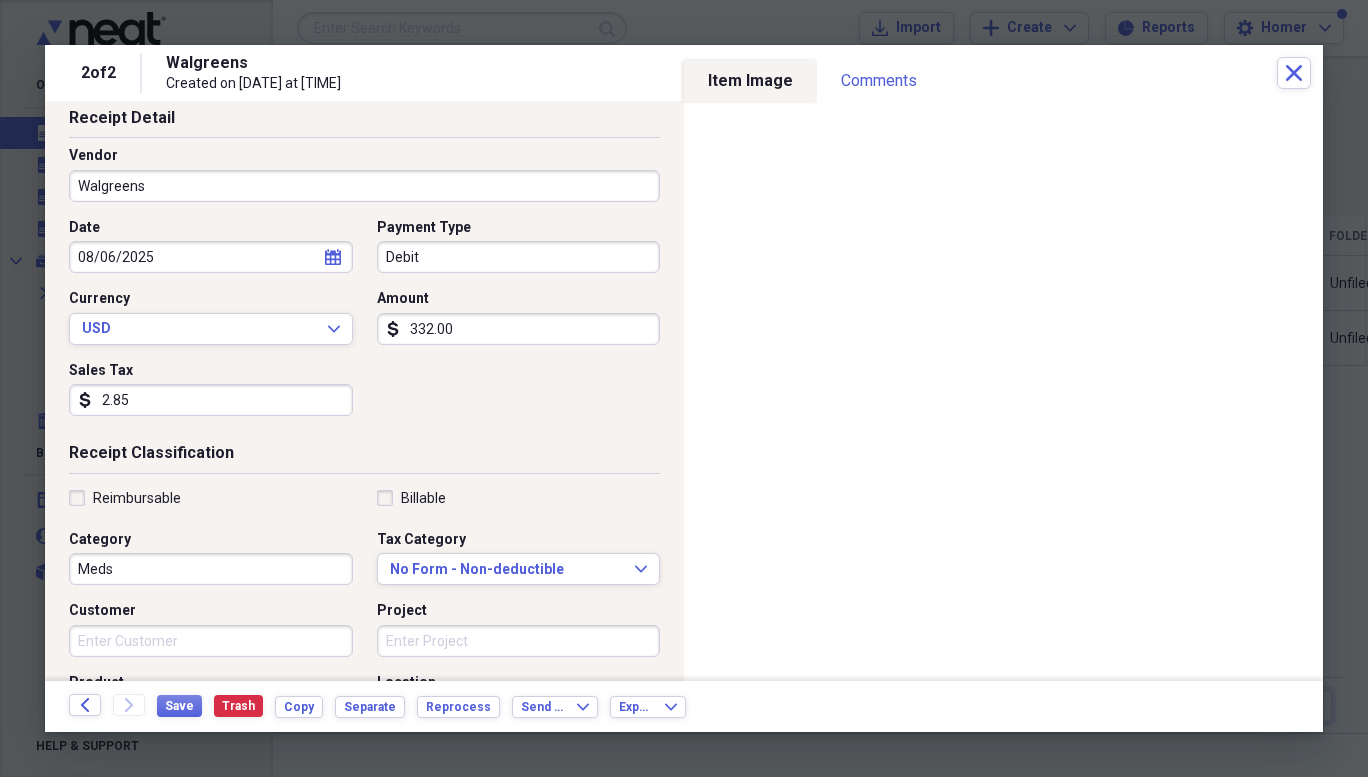 scroll, scrollTop: 200, scrollLeft: 0, axis: vertical 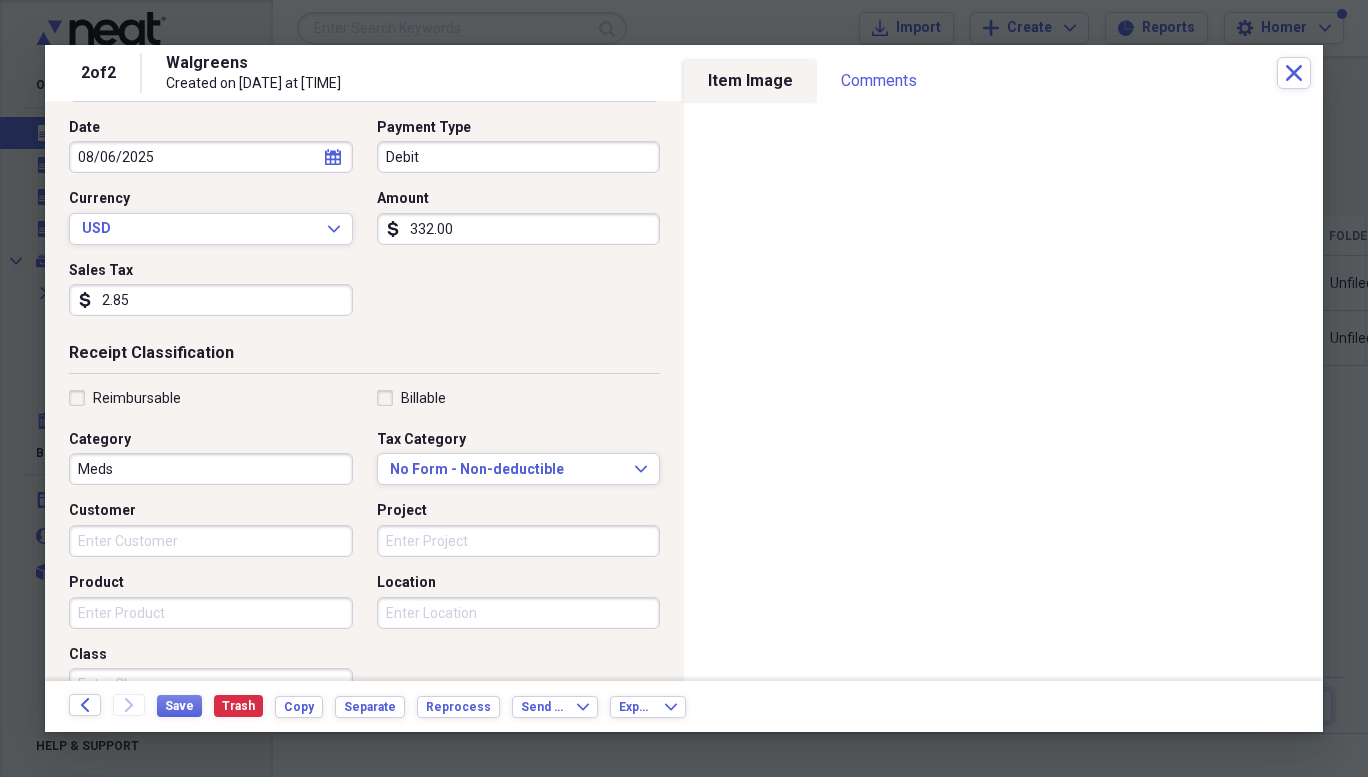 type on "2.85" 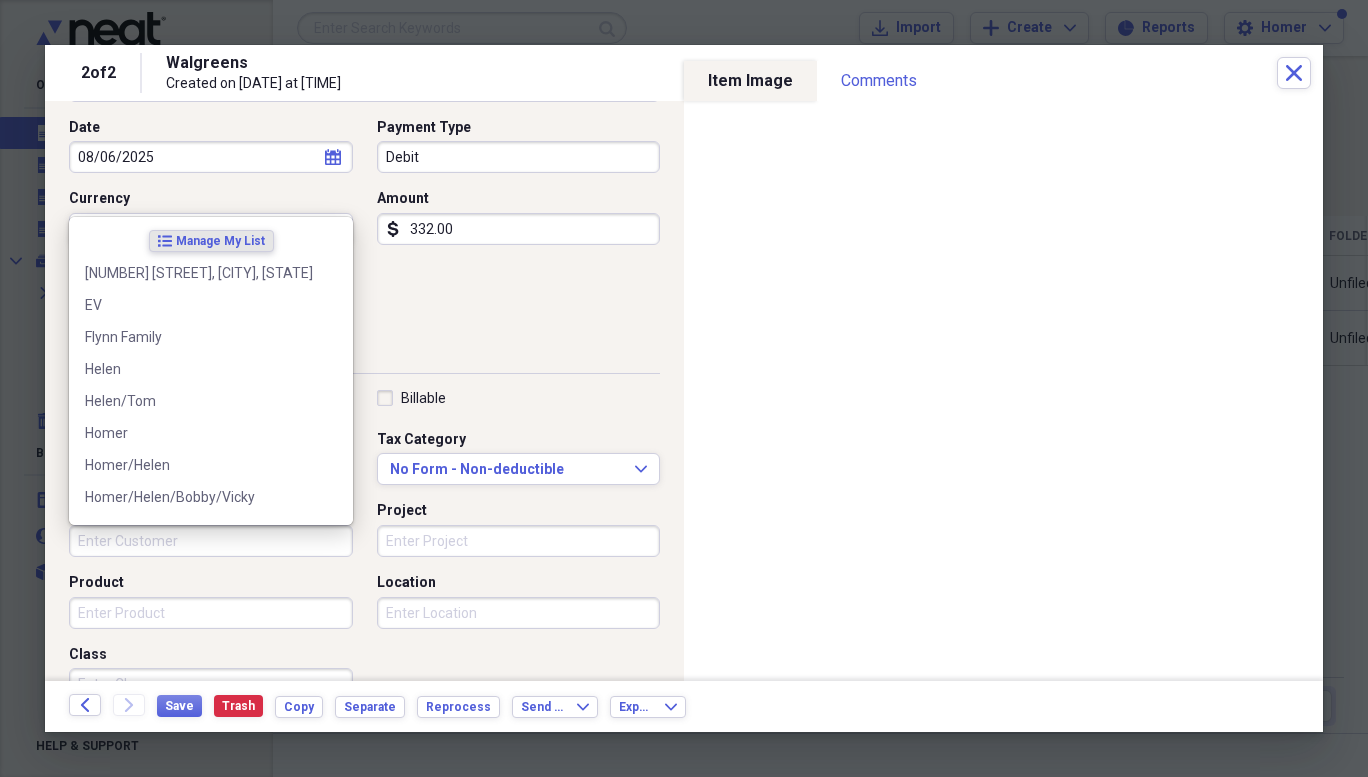 click on "Customer" at bounding box center (211, 541) 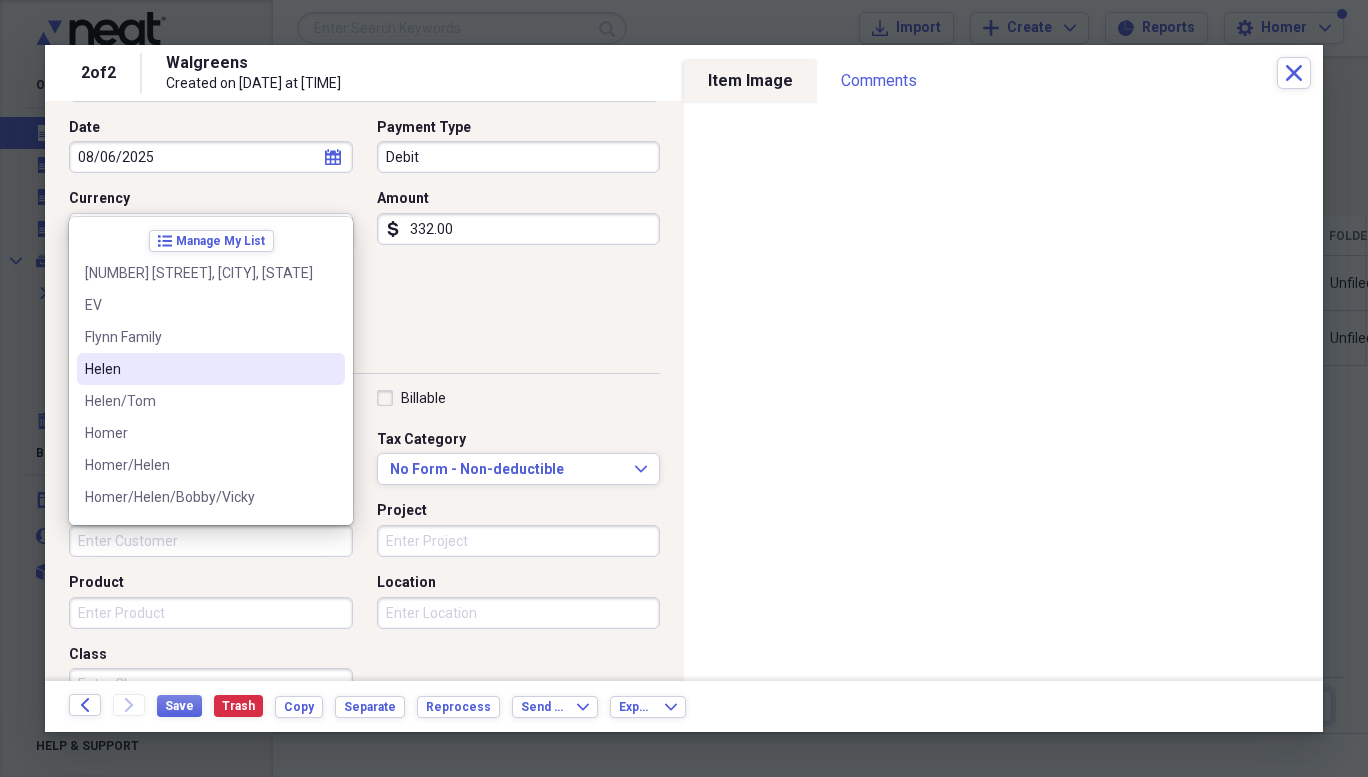 click on "Helen" at bounding box center (199, 369) 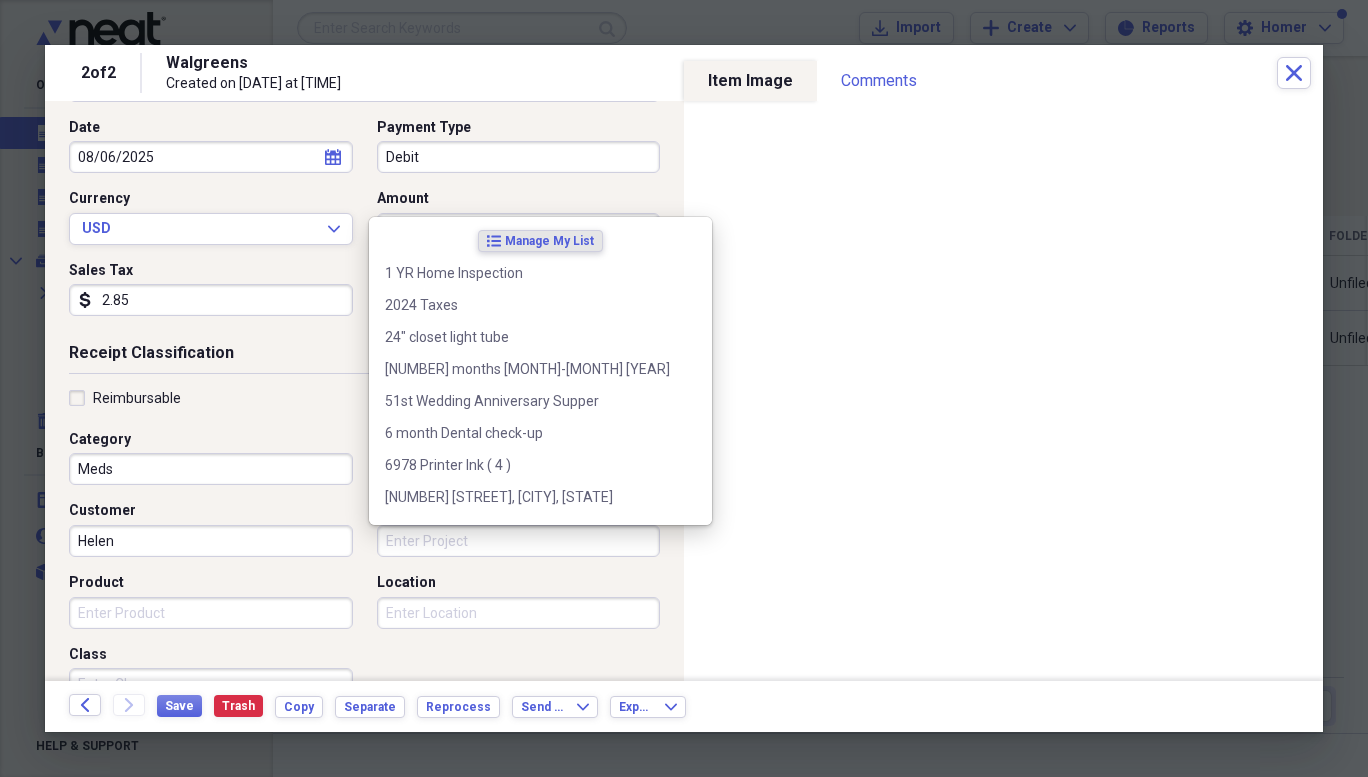 click on "Project" at bounding box center [519, 541] 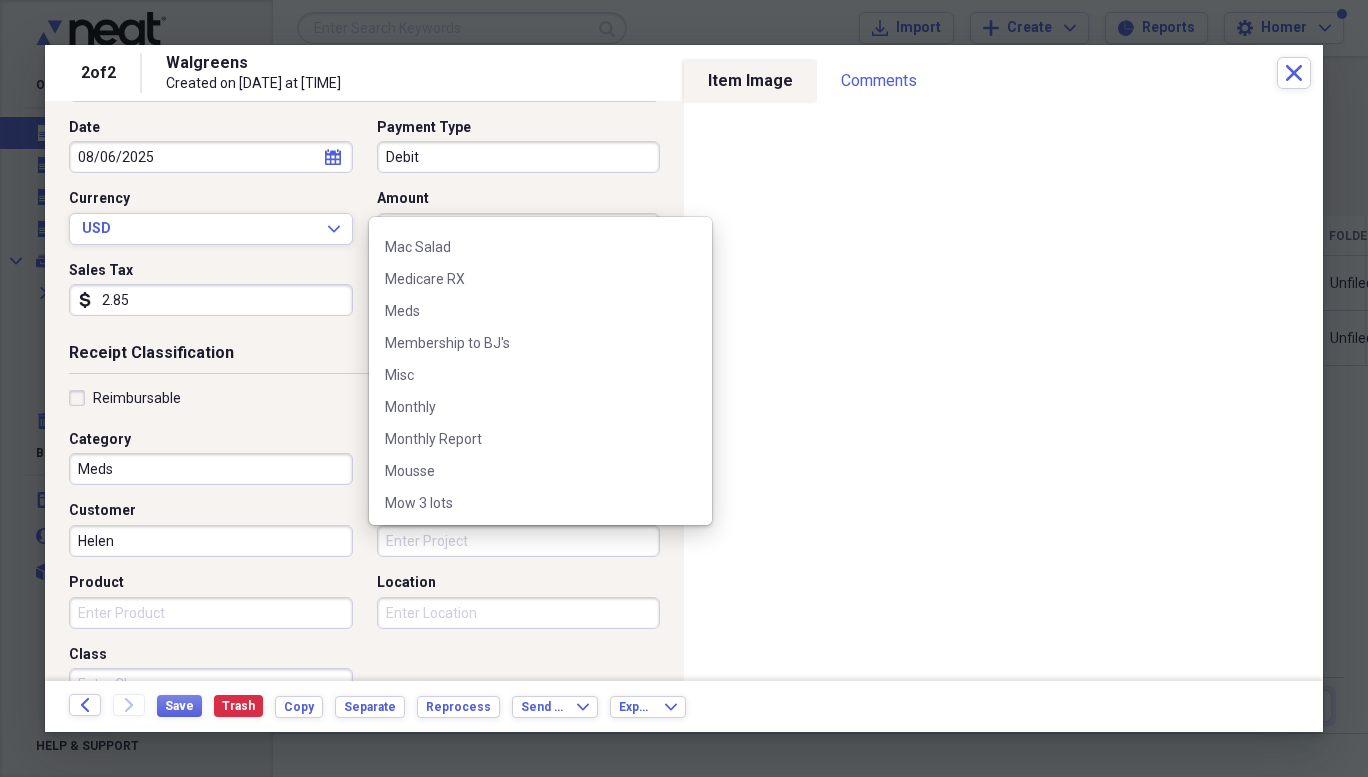 scroll, scrollTop: 2217, scrollLeft: 0, axis: vertical 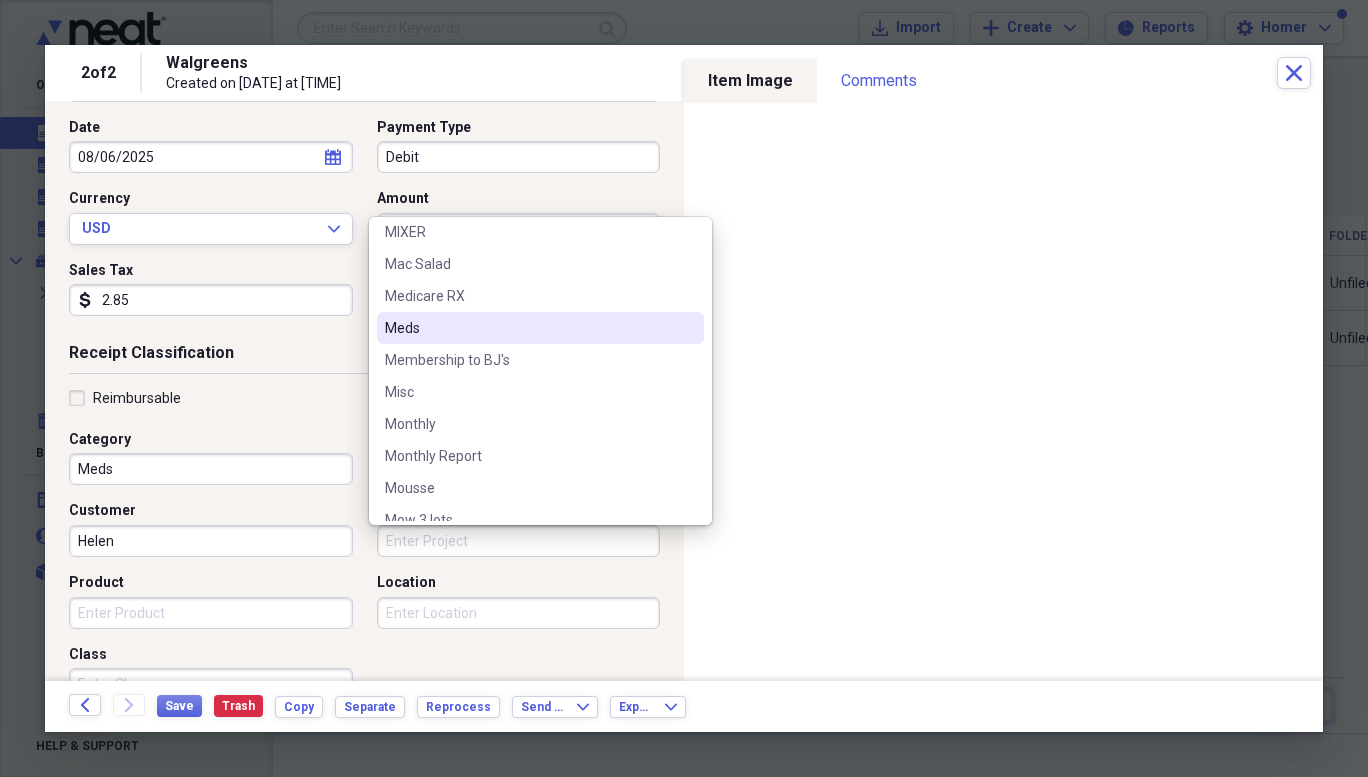 click on "Meds" at bounding box center [528, 328] 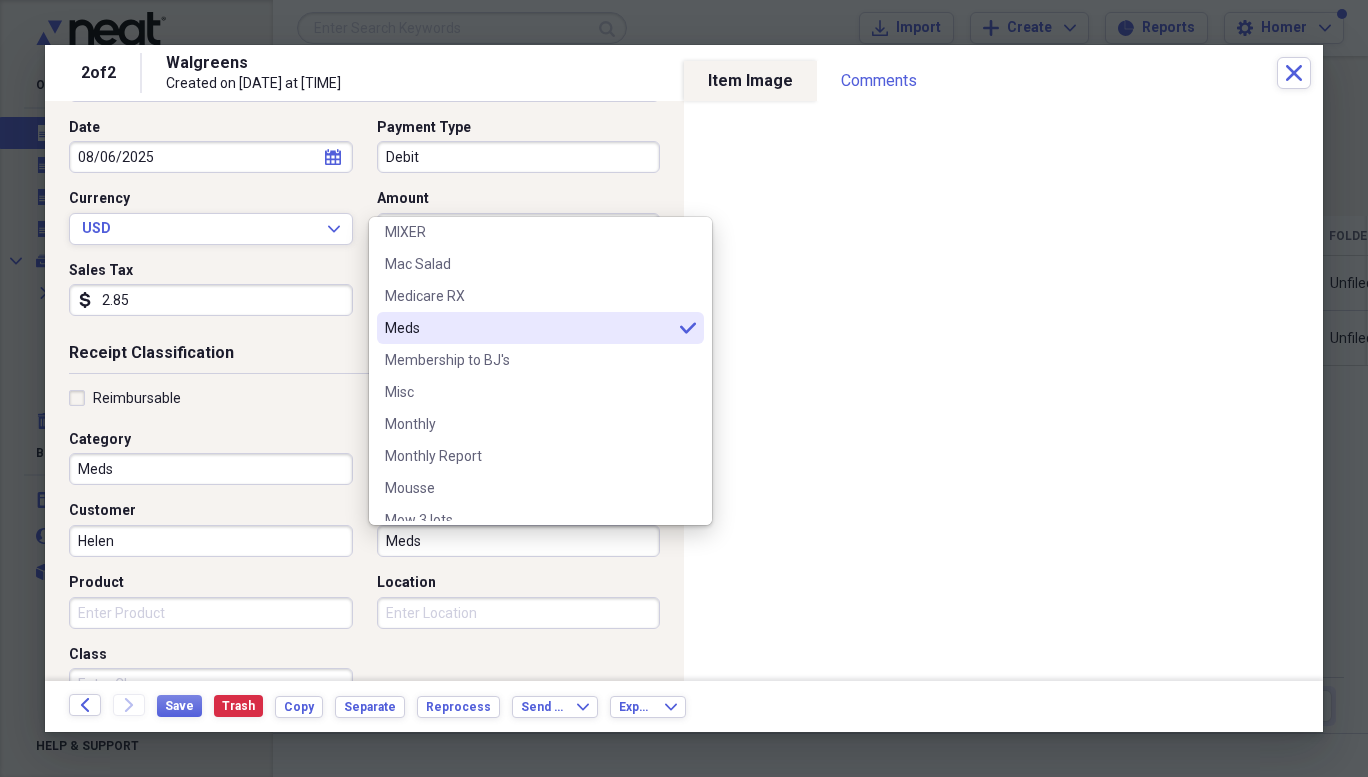 type on "Meds" 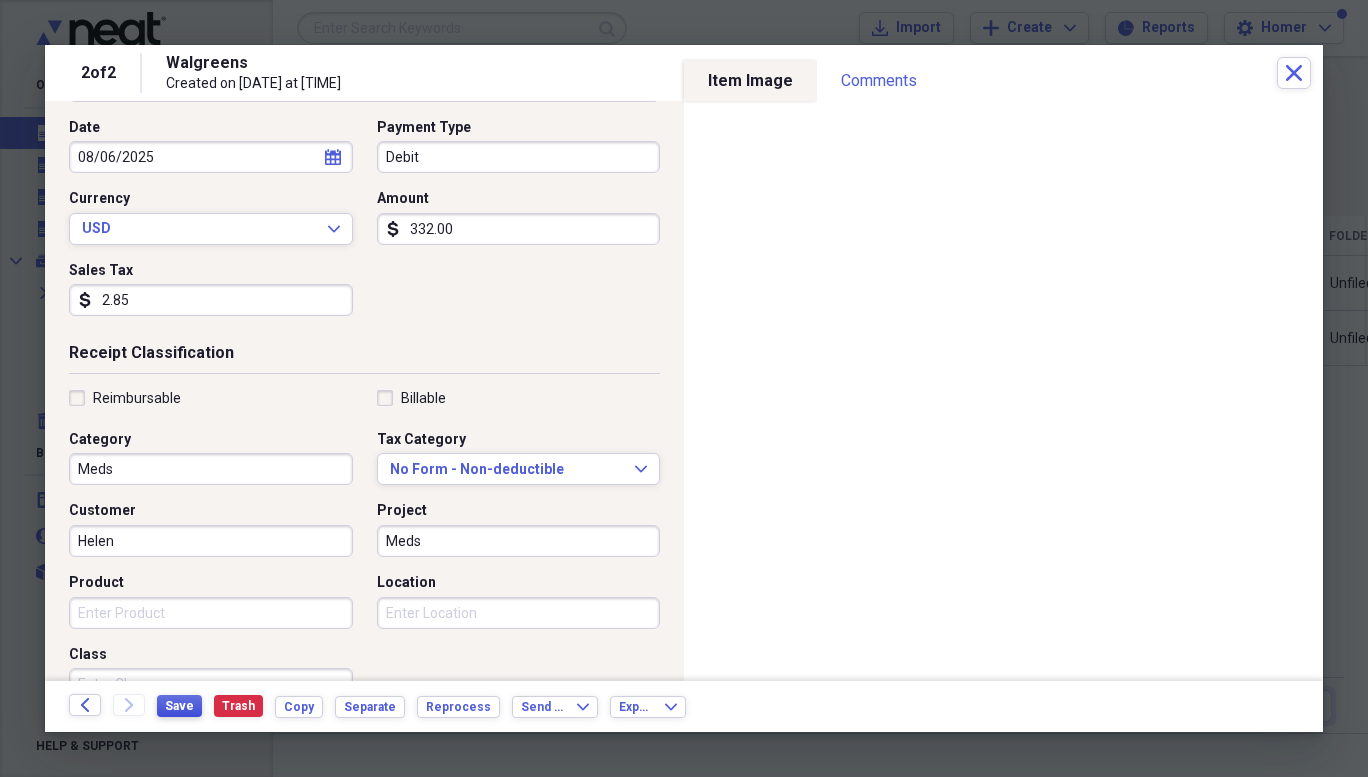 click on "Save" at bounding box center [179, 706] 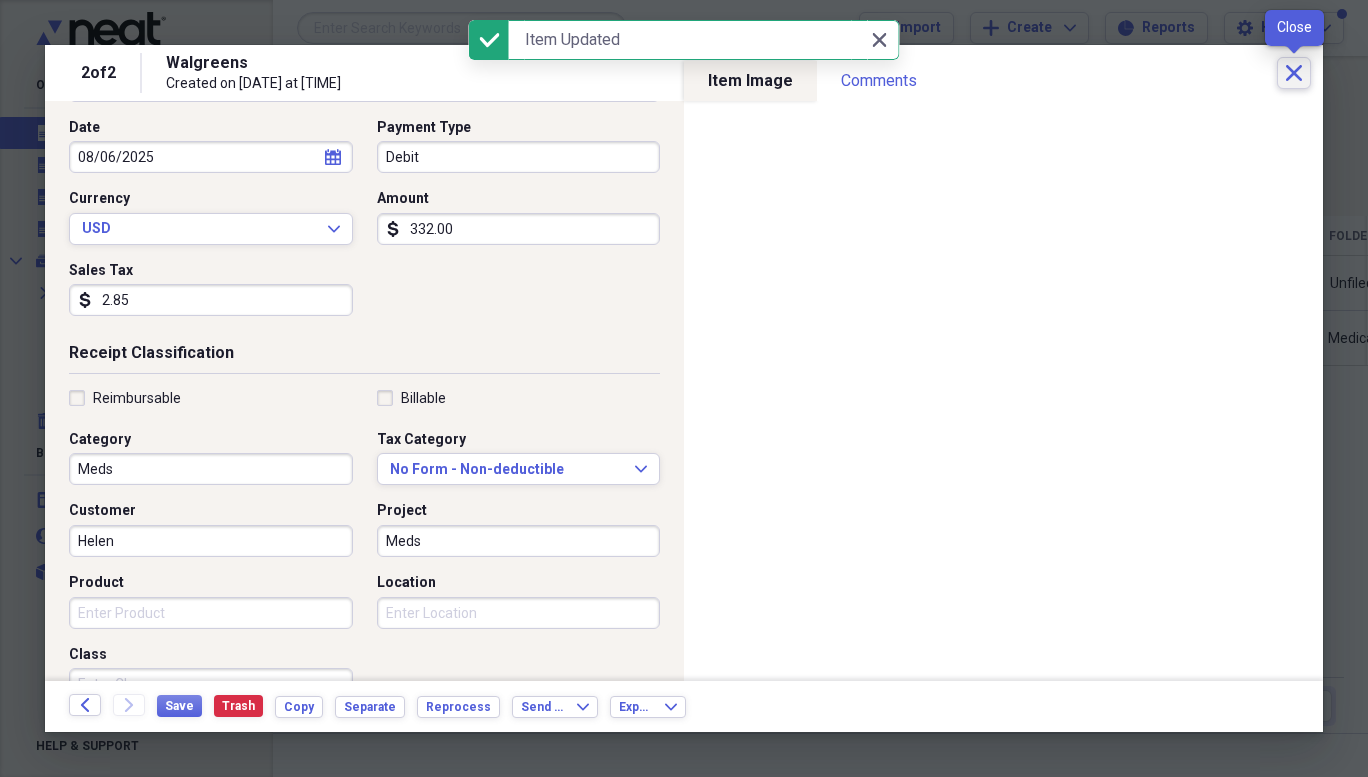 click 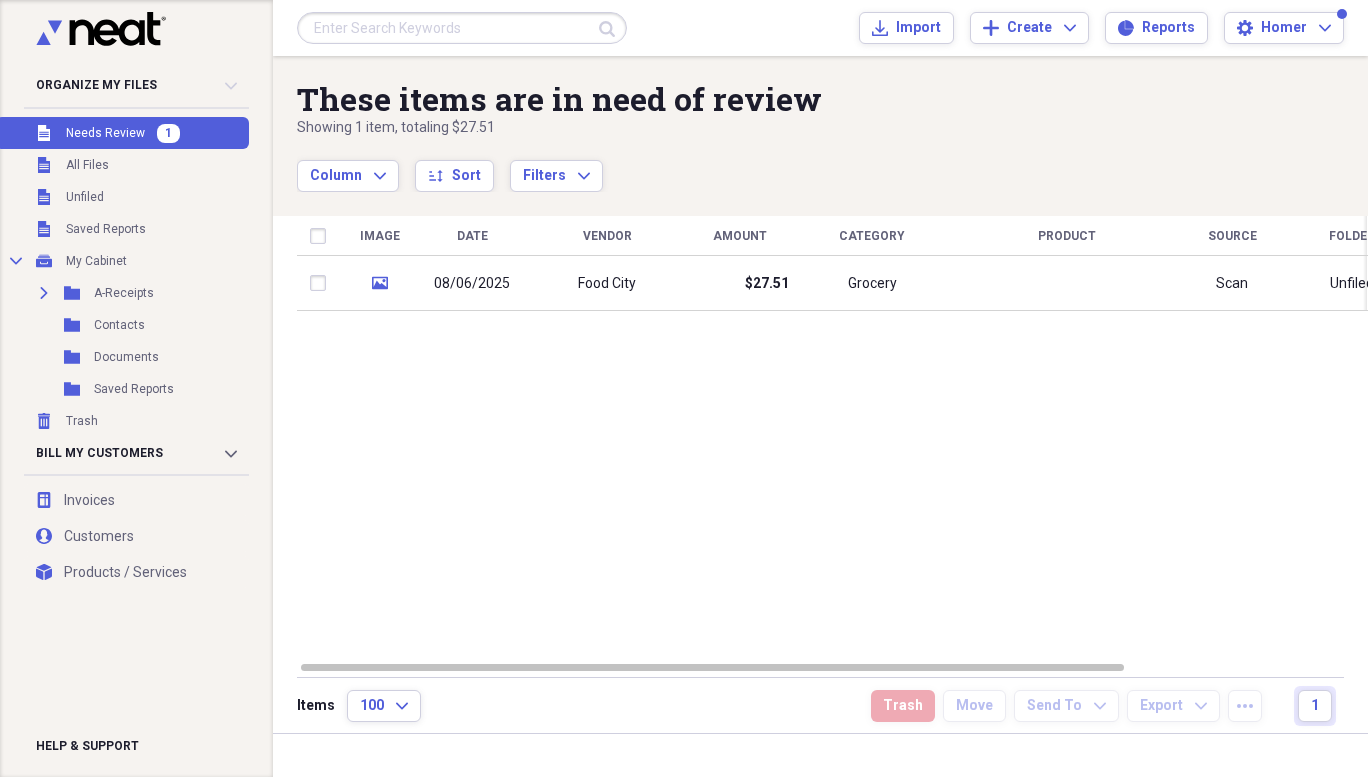 click on "08/06/2025" at bounding box center (472, 284) 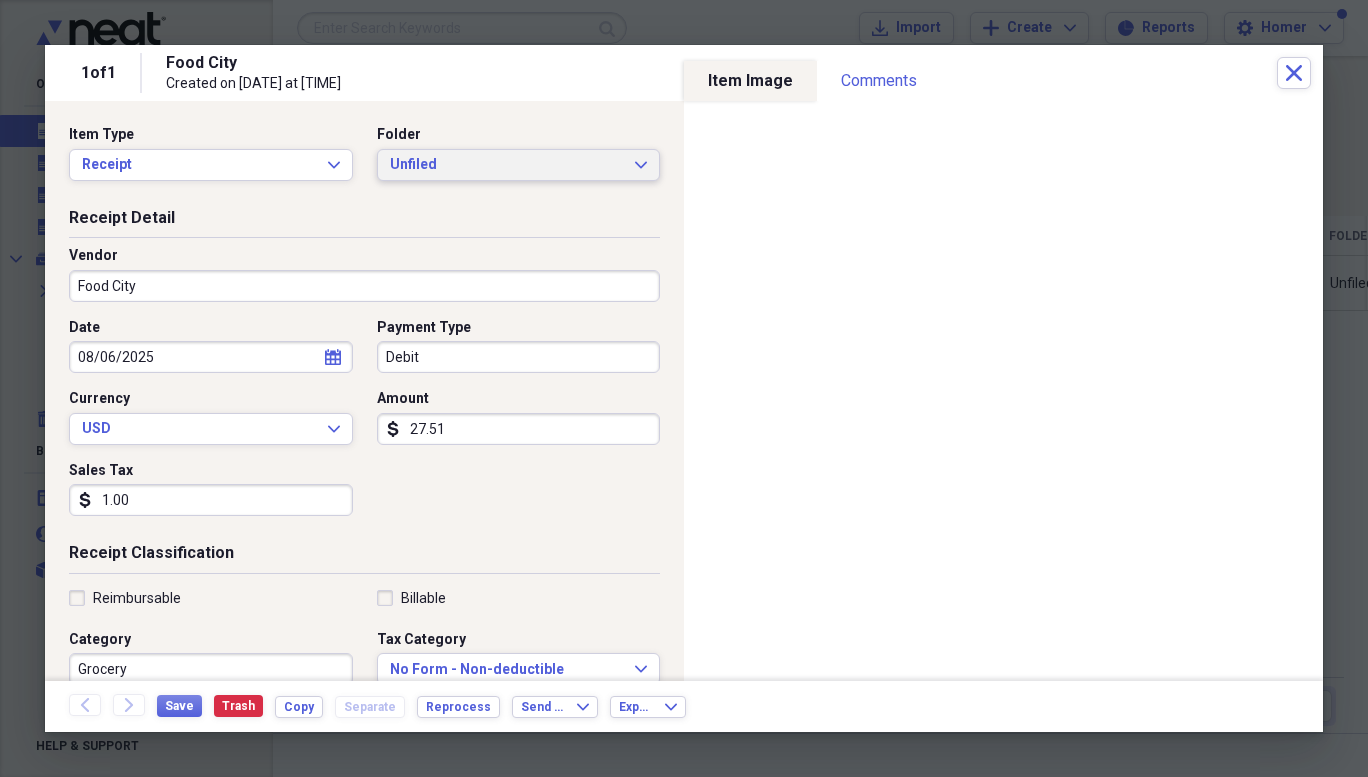 click 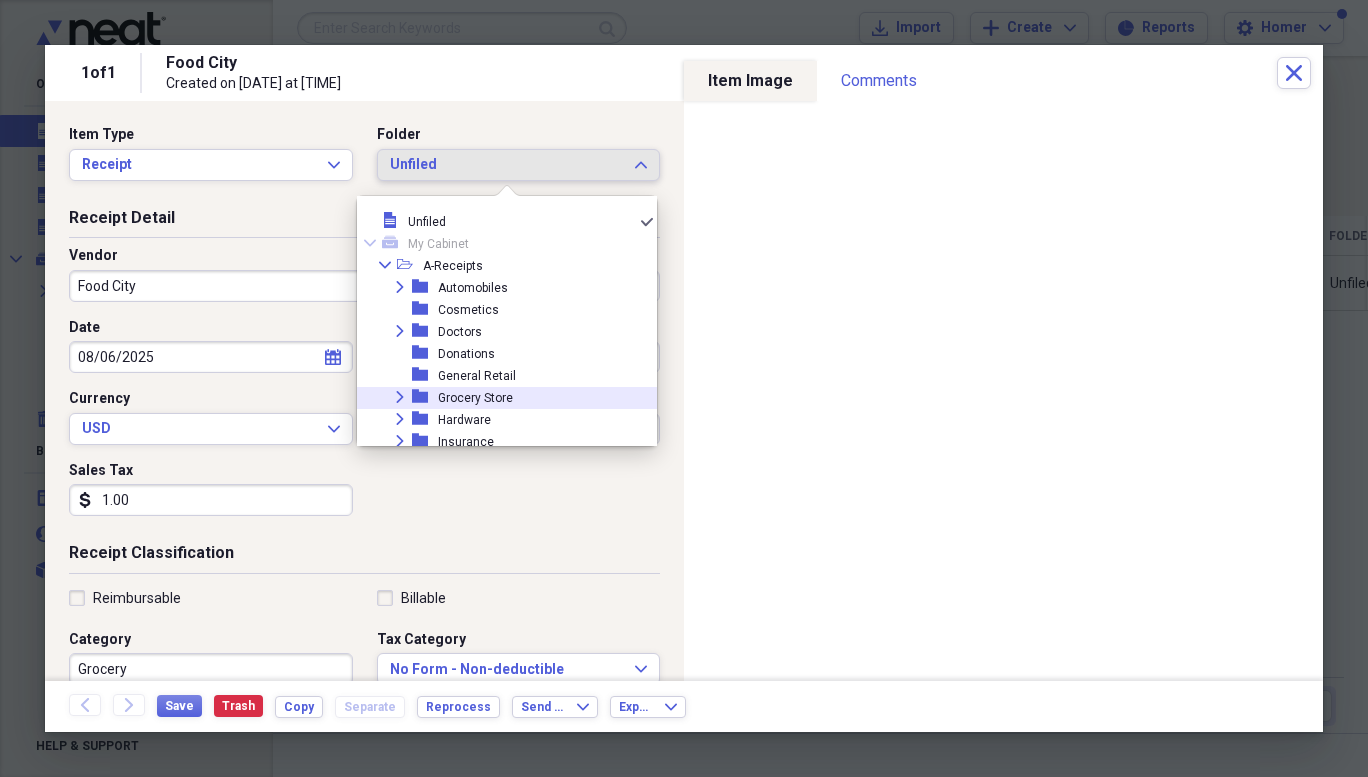 click on "Expand" 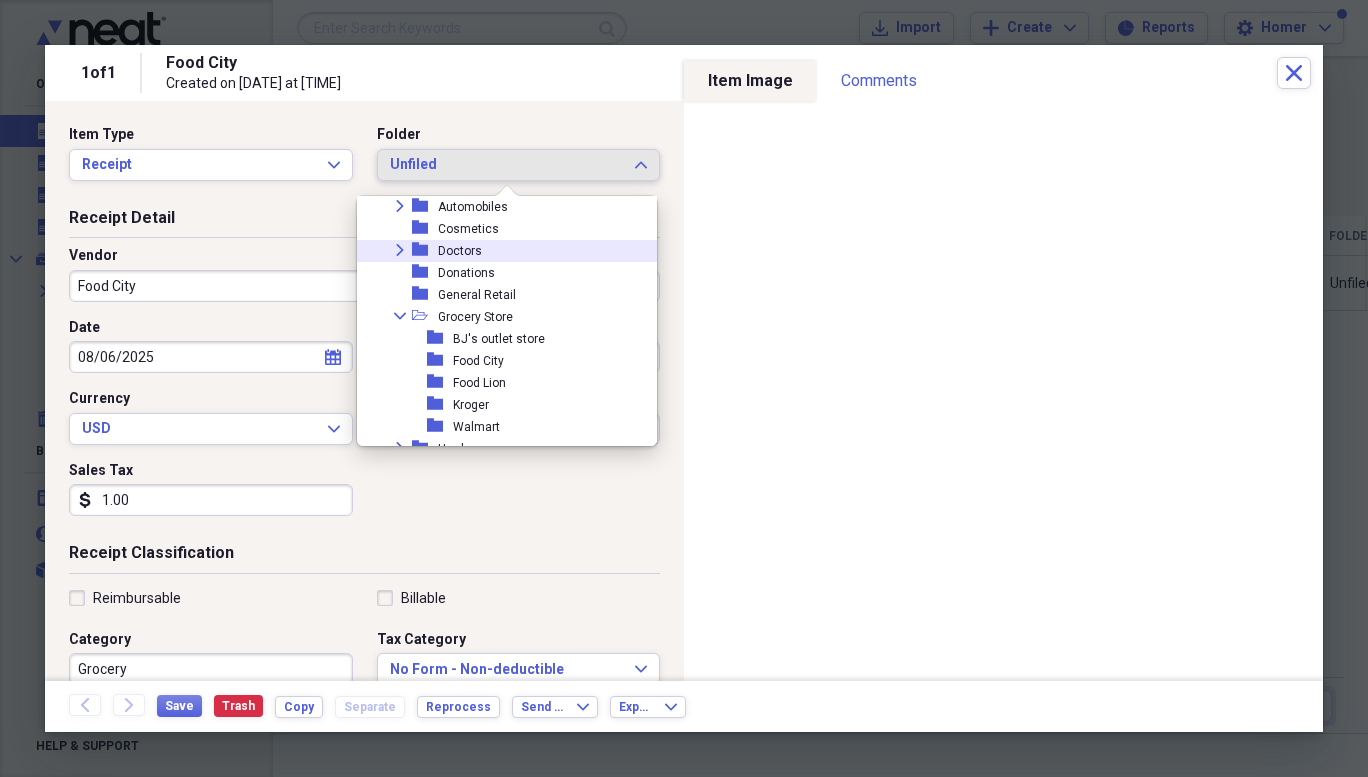 scroll, scrollTop: 100, scrollLeft: 0, axis: vertical 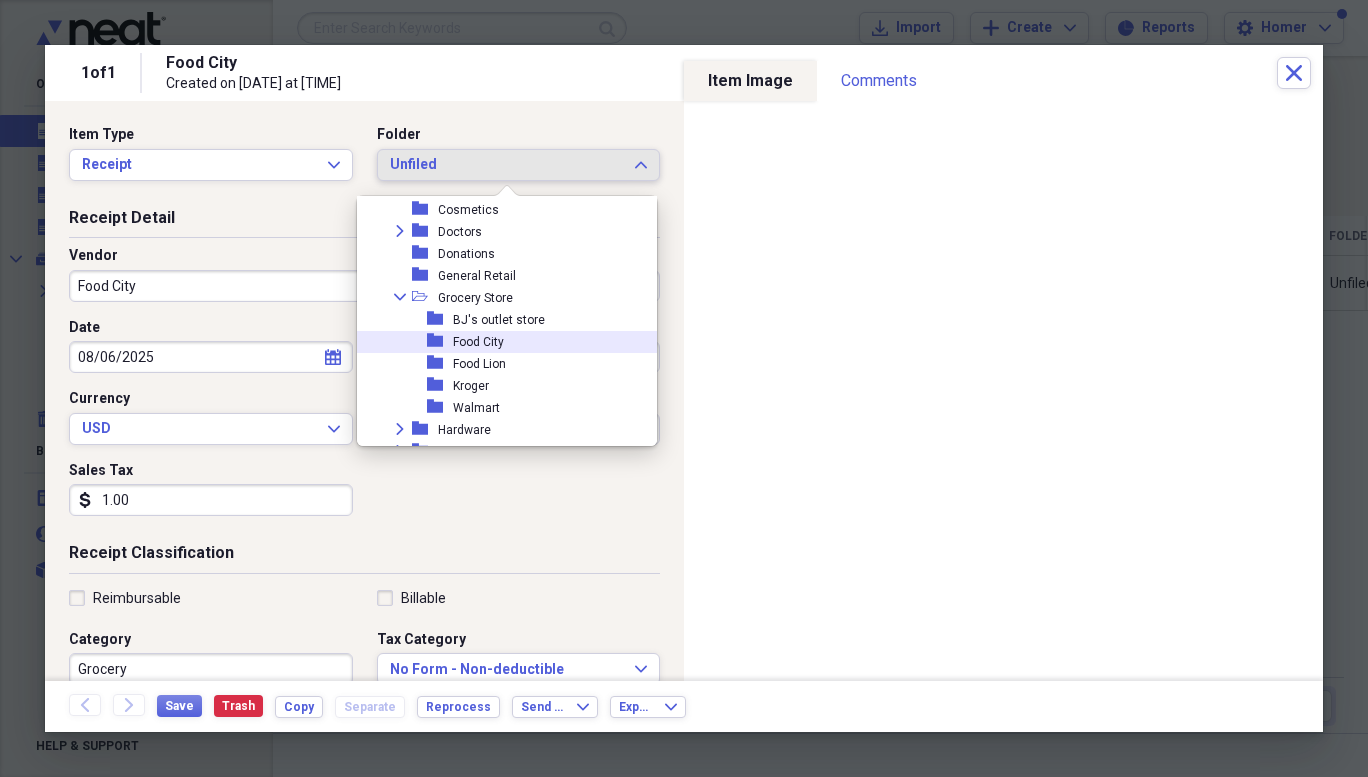 click 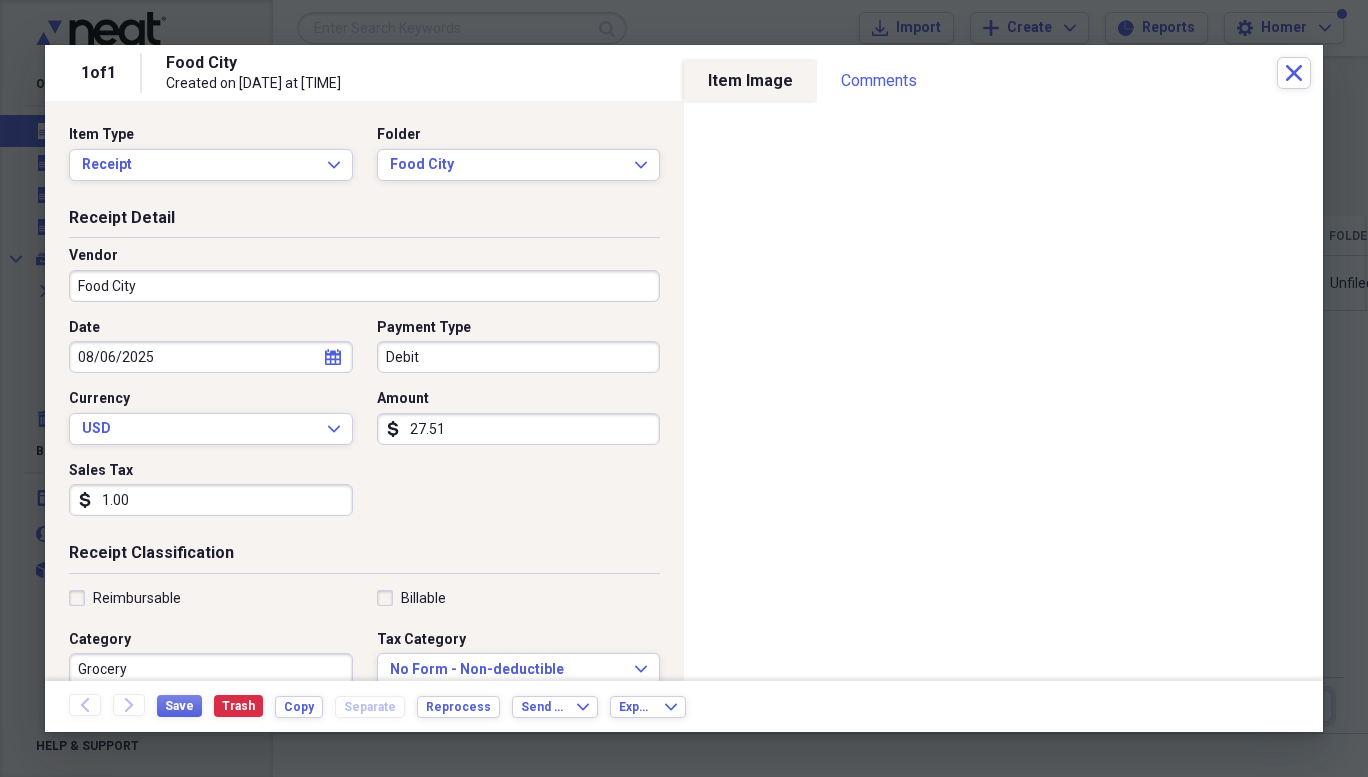 click on "1.00" at bounding box center (211, 500) 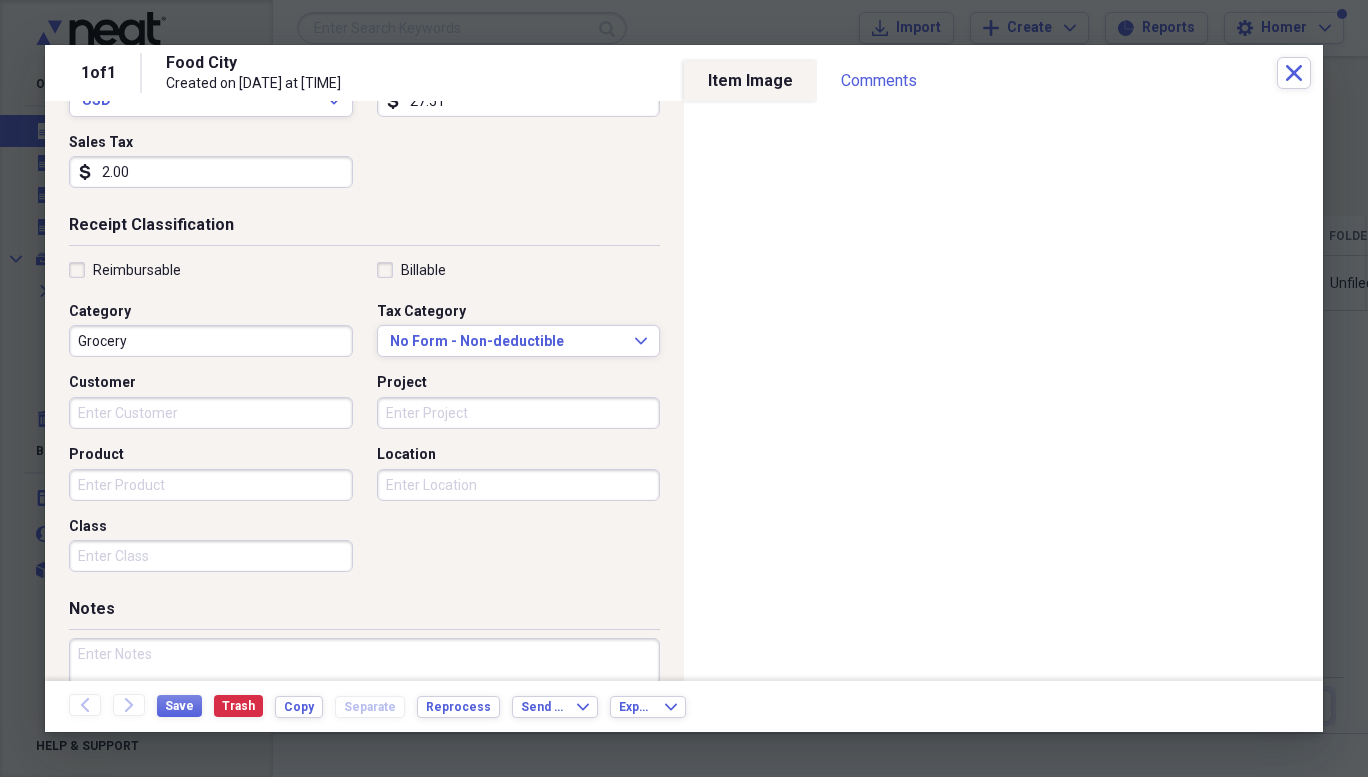 scroll, scrollTop: 347, scrollLeft: 0, axis: vertical 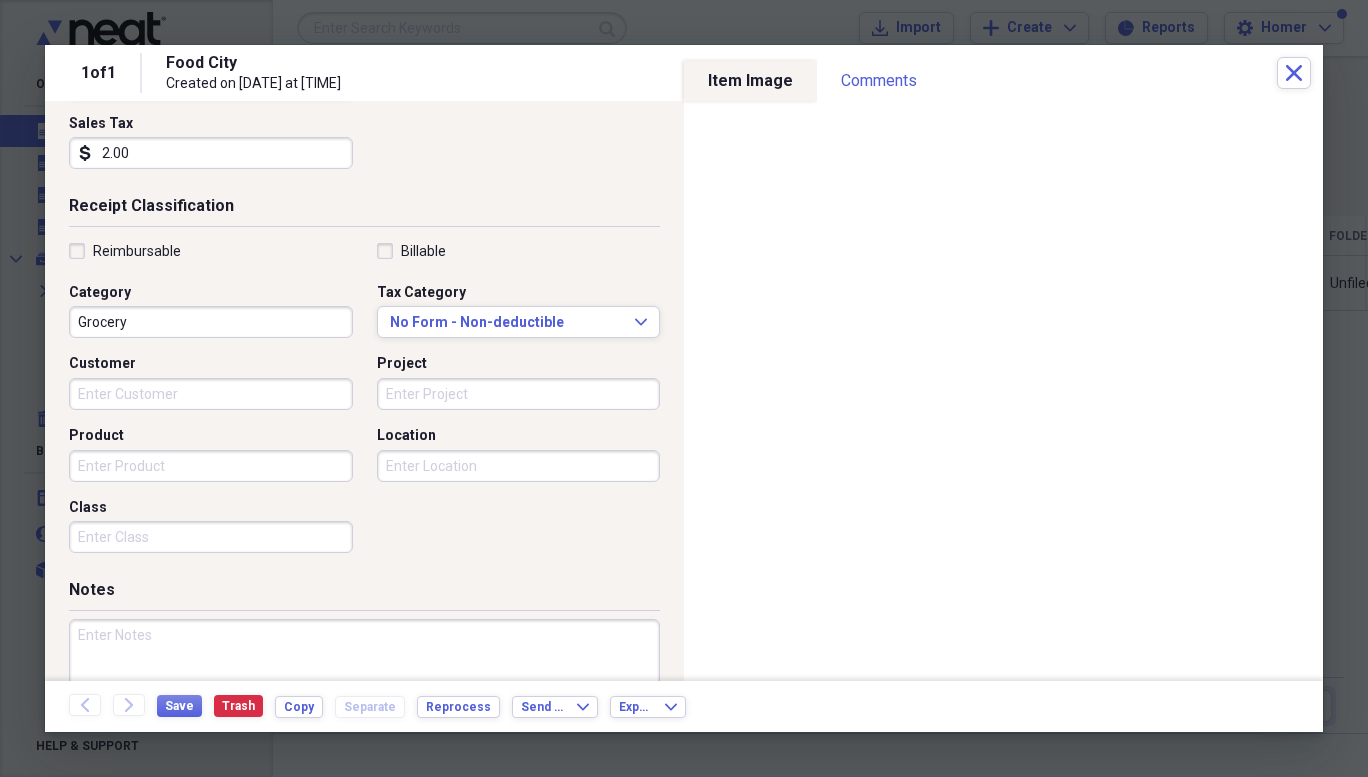 type on "2.00" 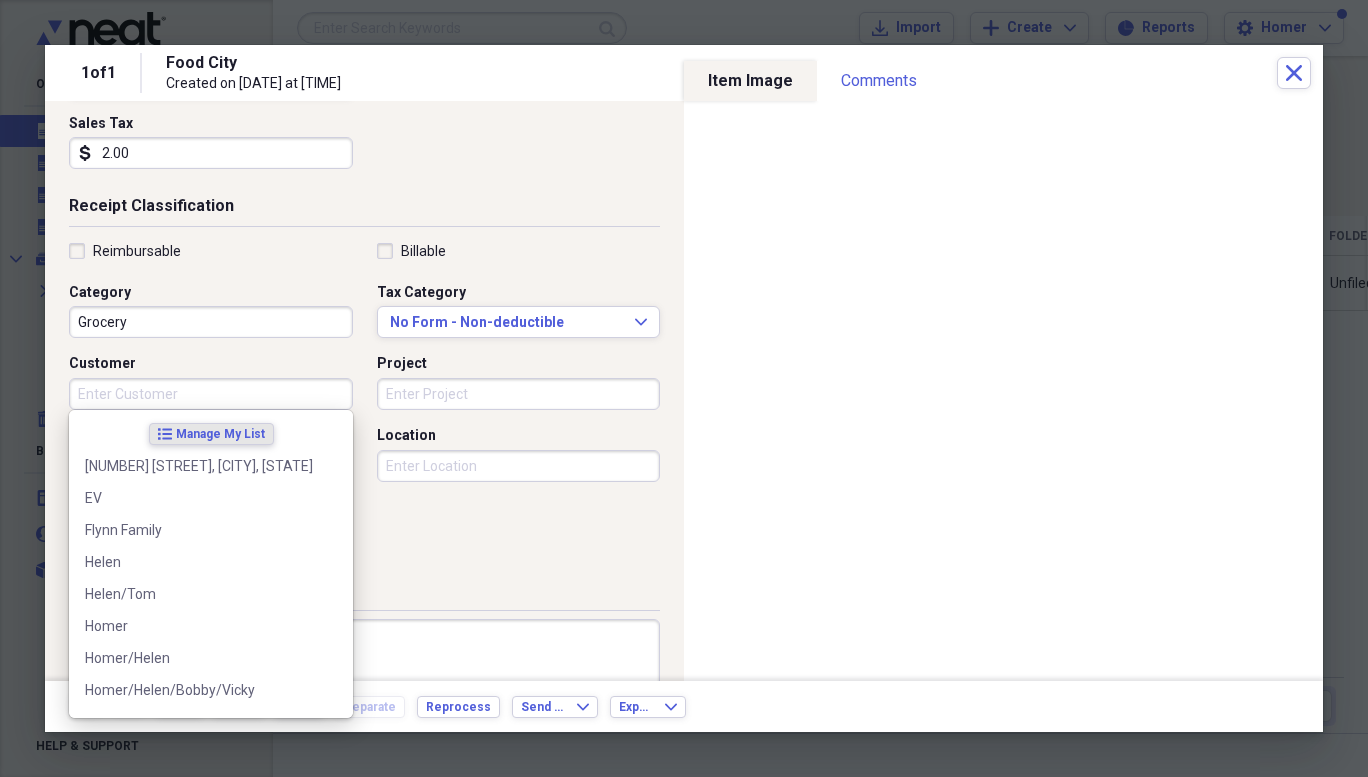 click on "Customer" at bounding box center (211, 394) 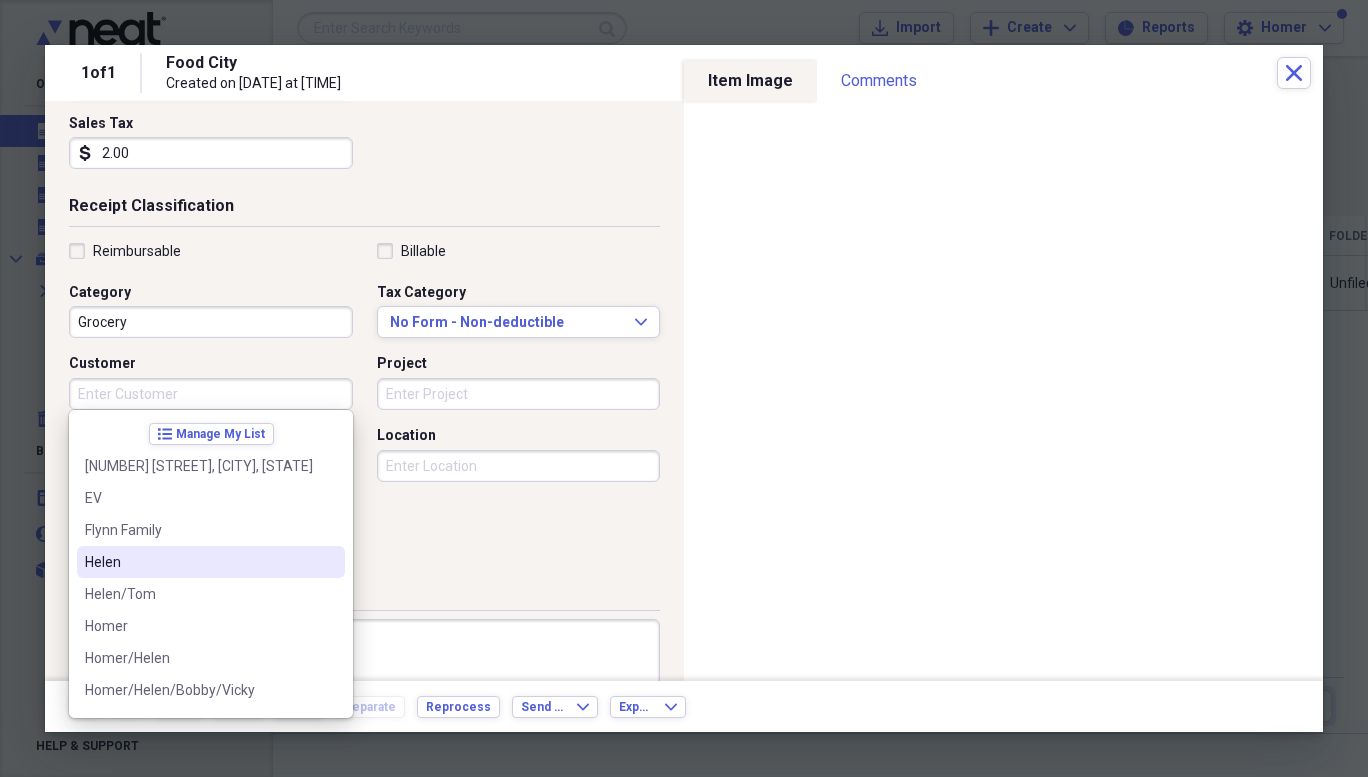 click on "Helen" at bounding box center (199, 562) 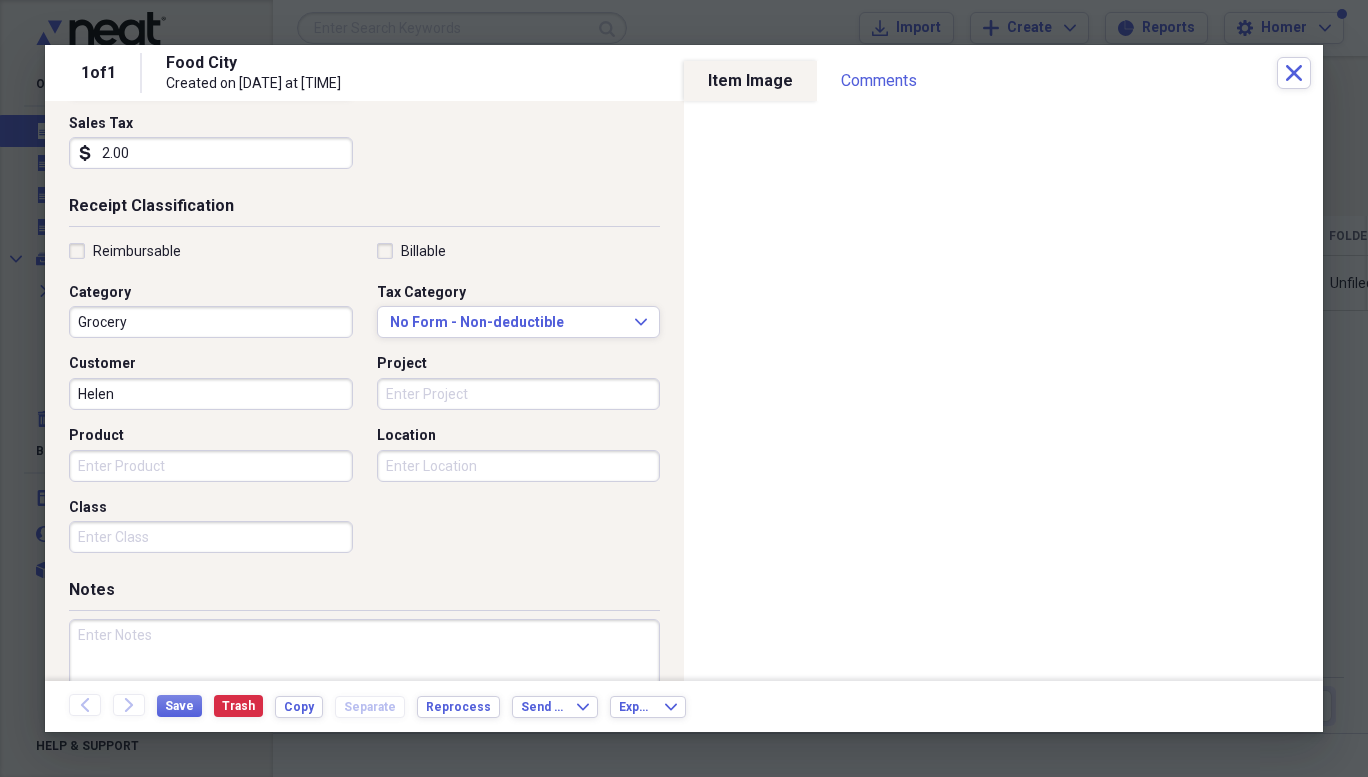 click on "Project" at bounding box center [519, 394] 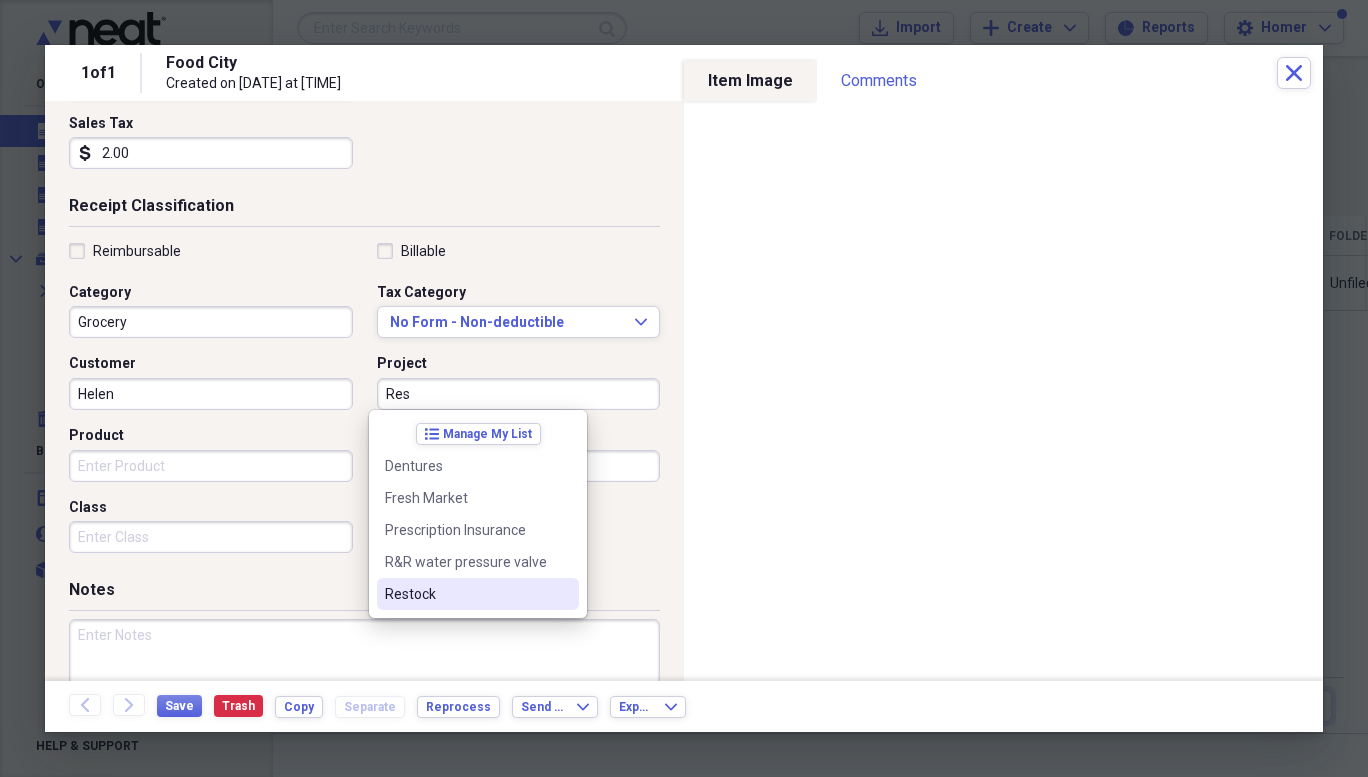 click on "Restock" at bounding box center [466, 594] 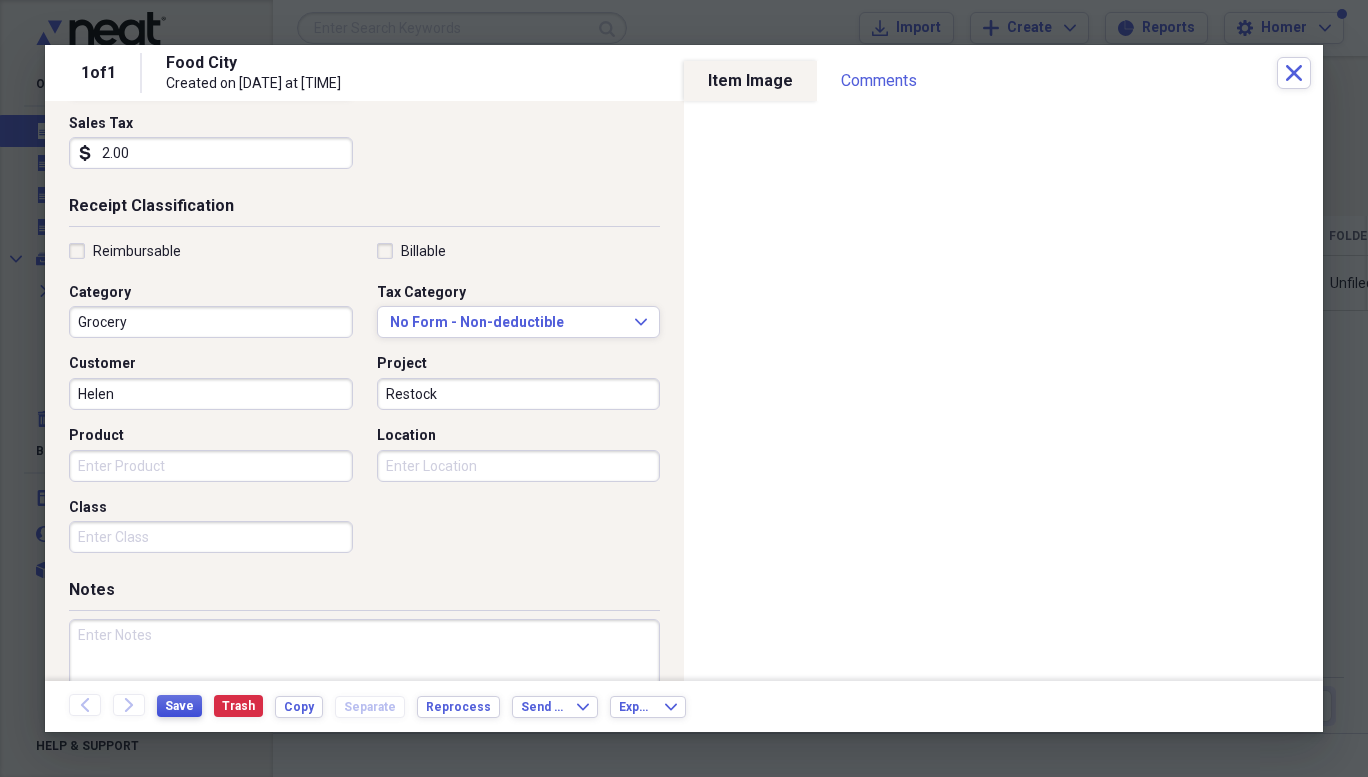 click on "Save" at bounding box center [179, 706] 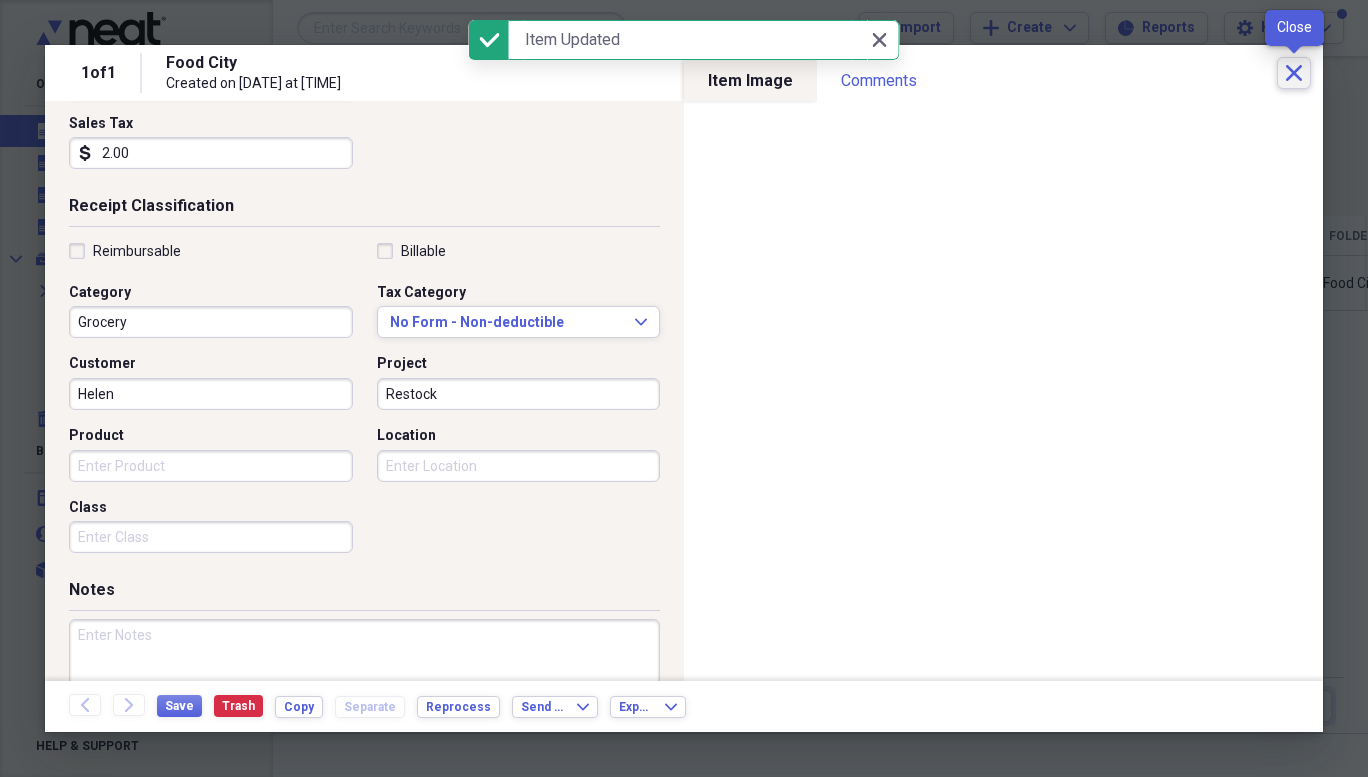 click on "Close" 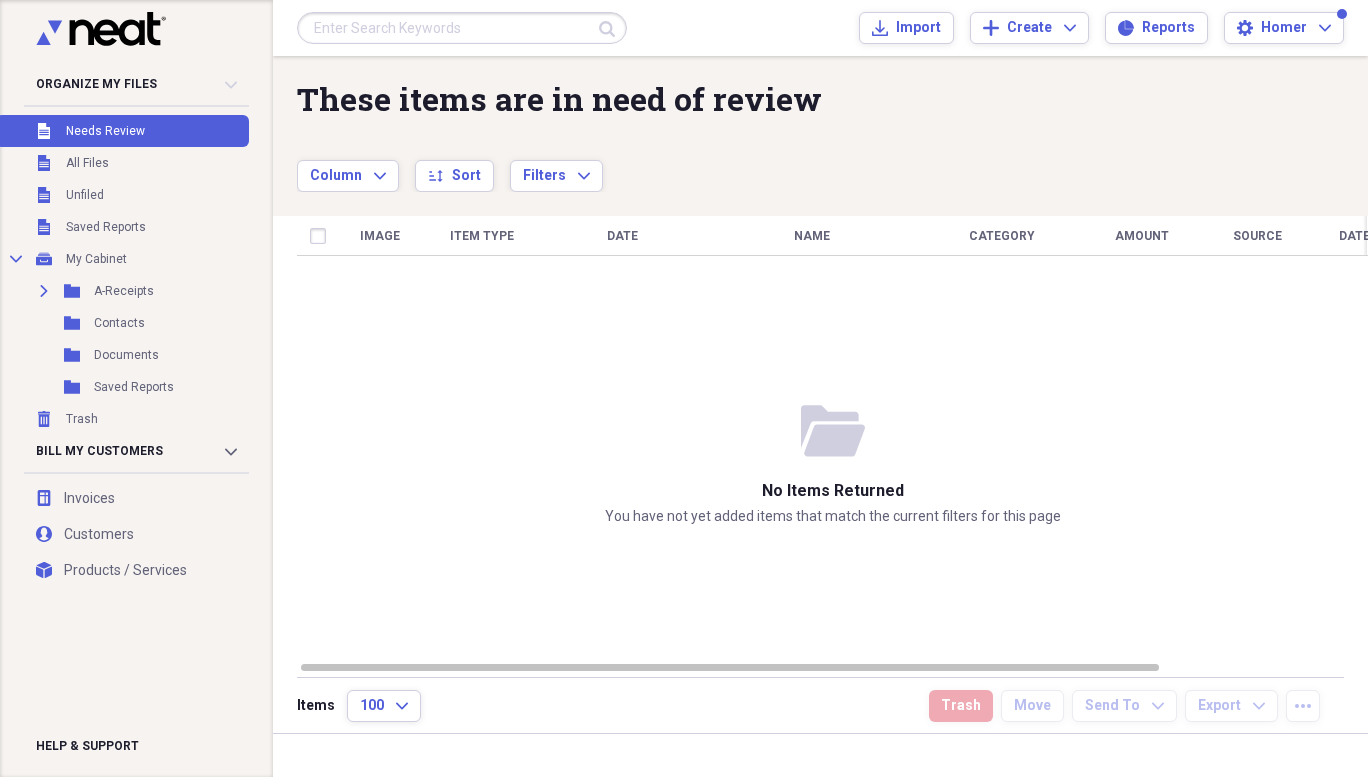 click on "All Files" at bounding box center [87, 163] 